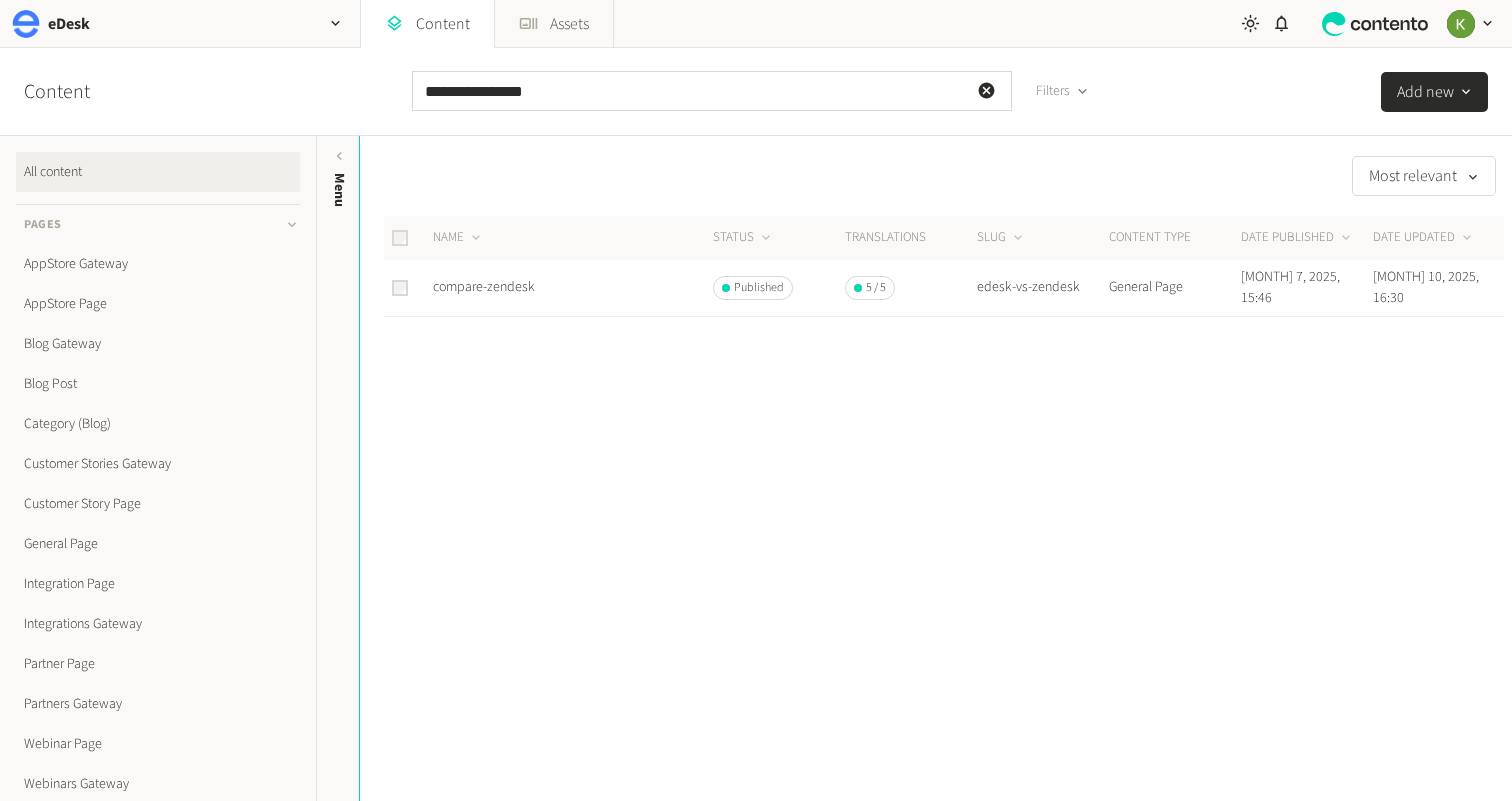 scroll, scrollTop: 0, scrollLeft: 0, axis: both 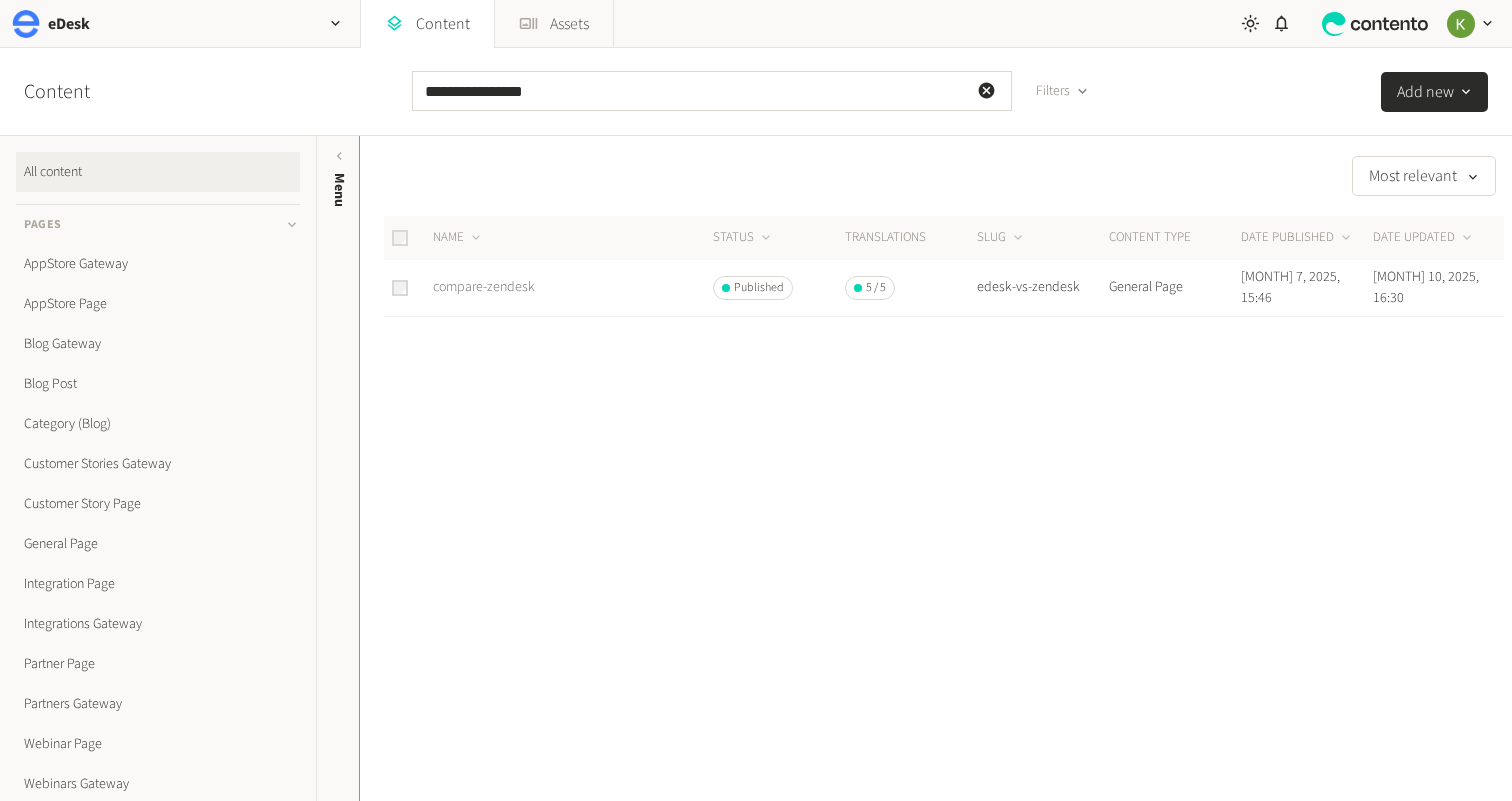 click on "compare-zendesk" 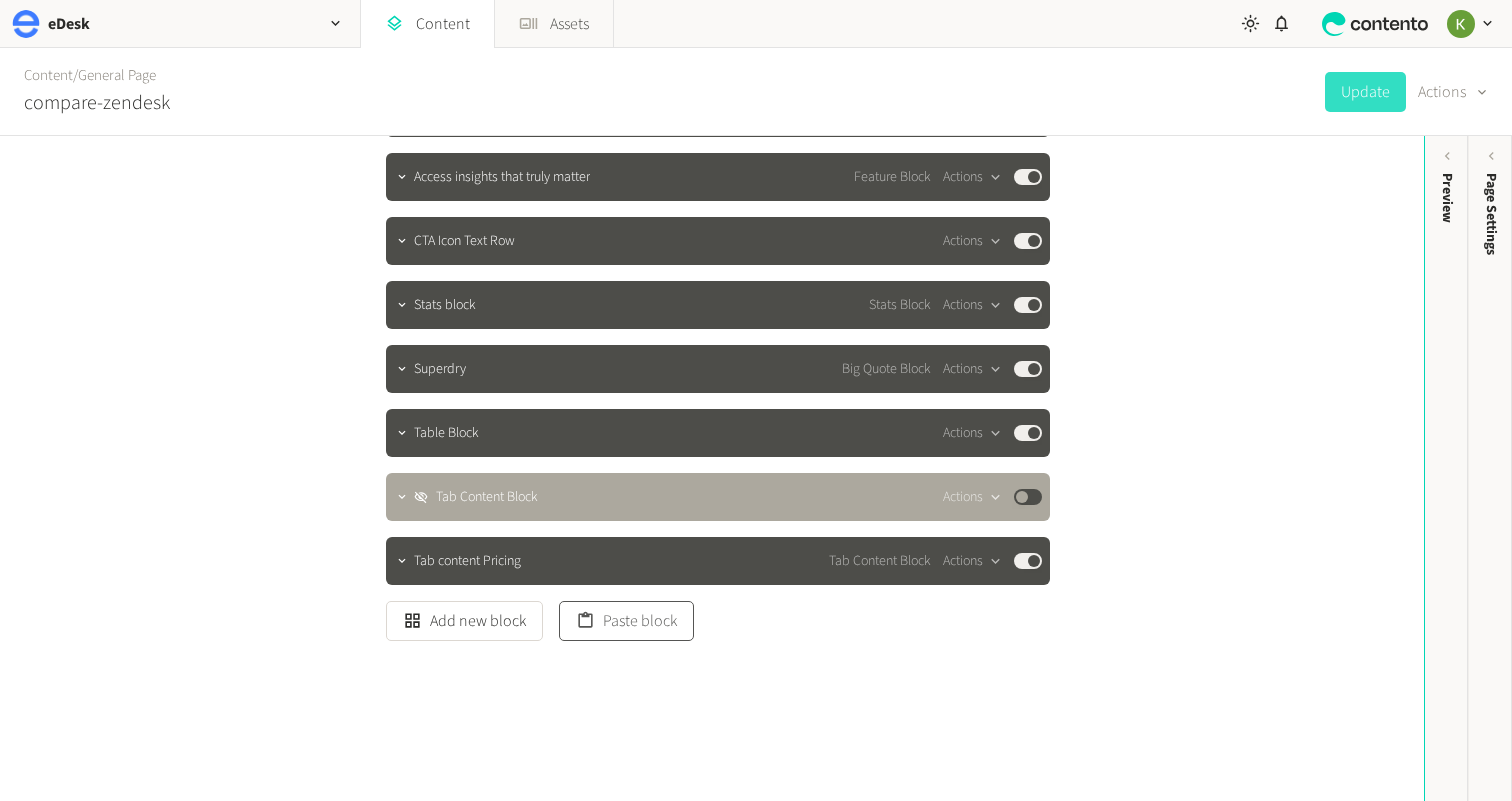 click on "Paste block" 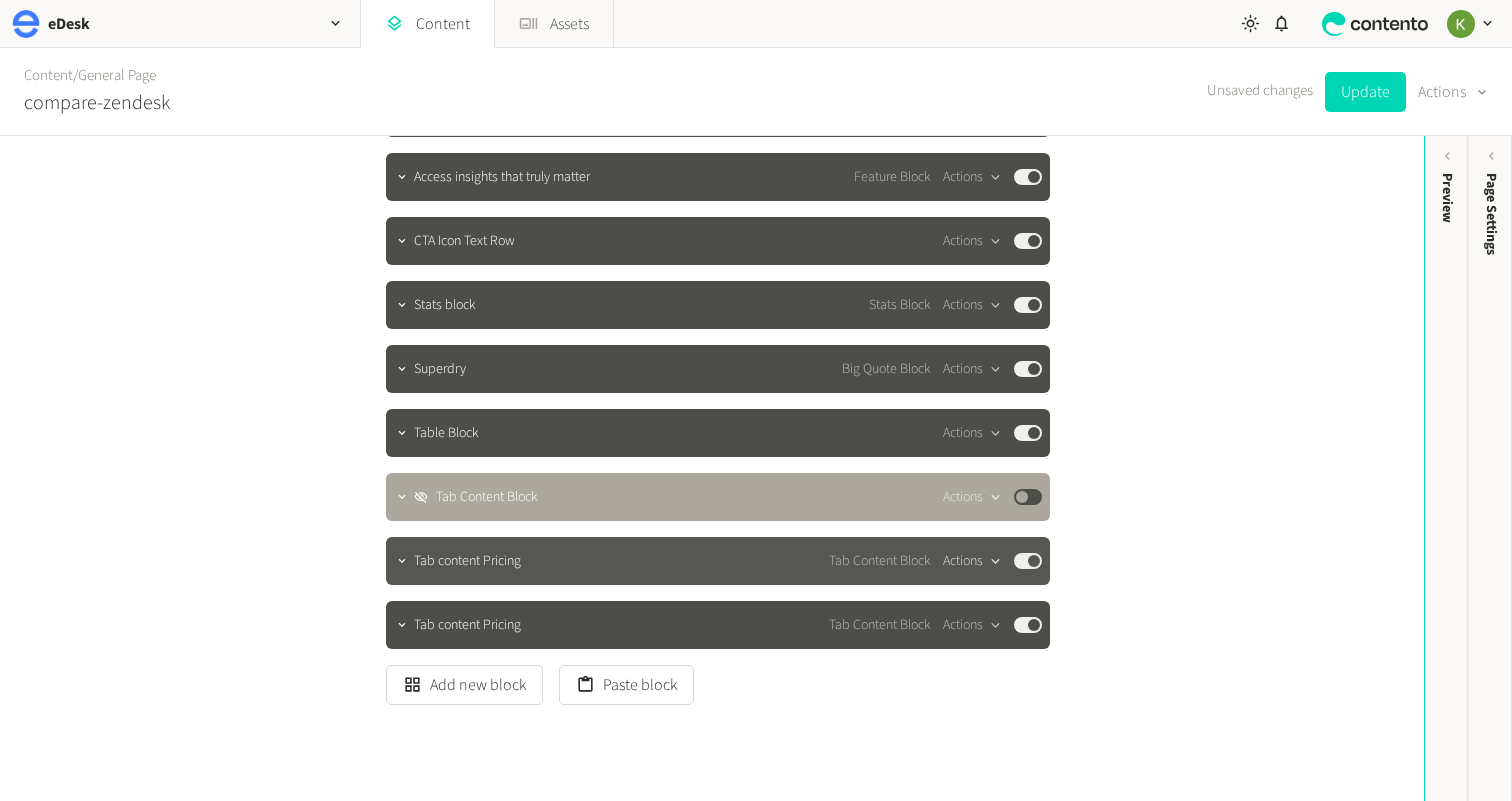 click 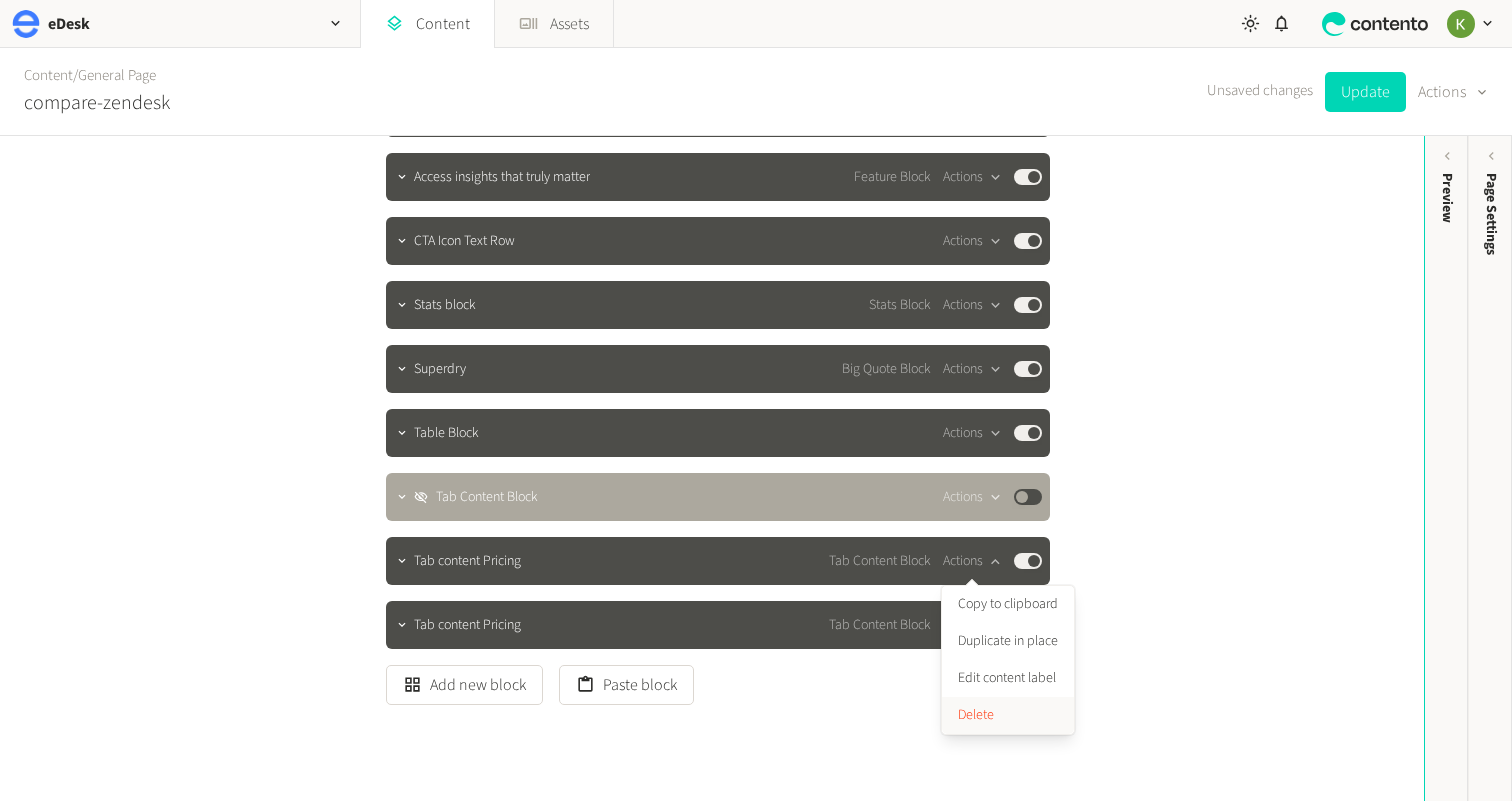 click on "Delete" 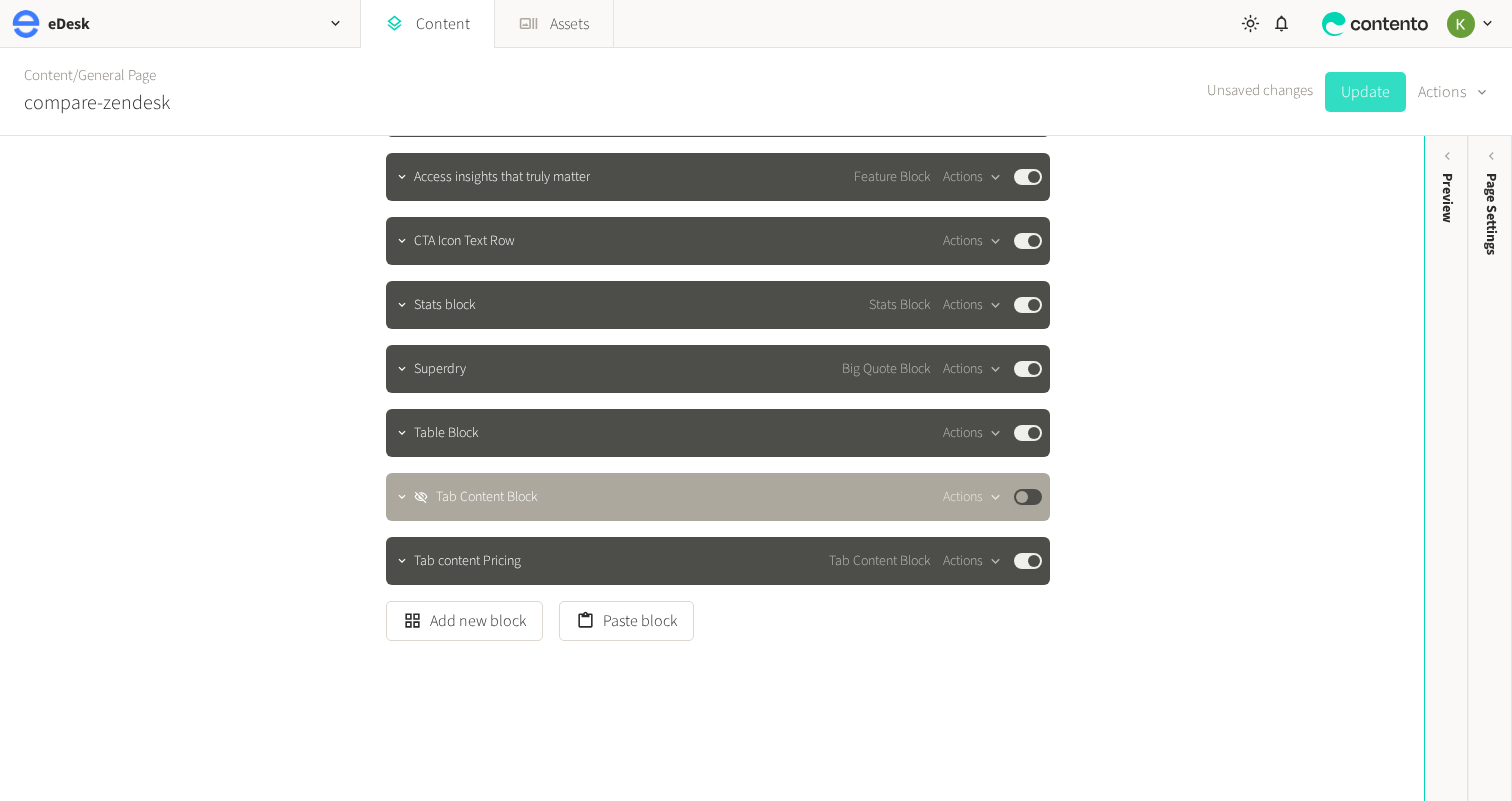 click on "Update" 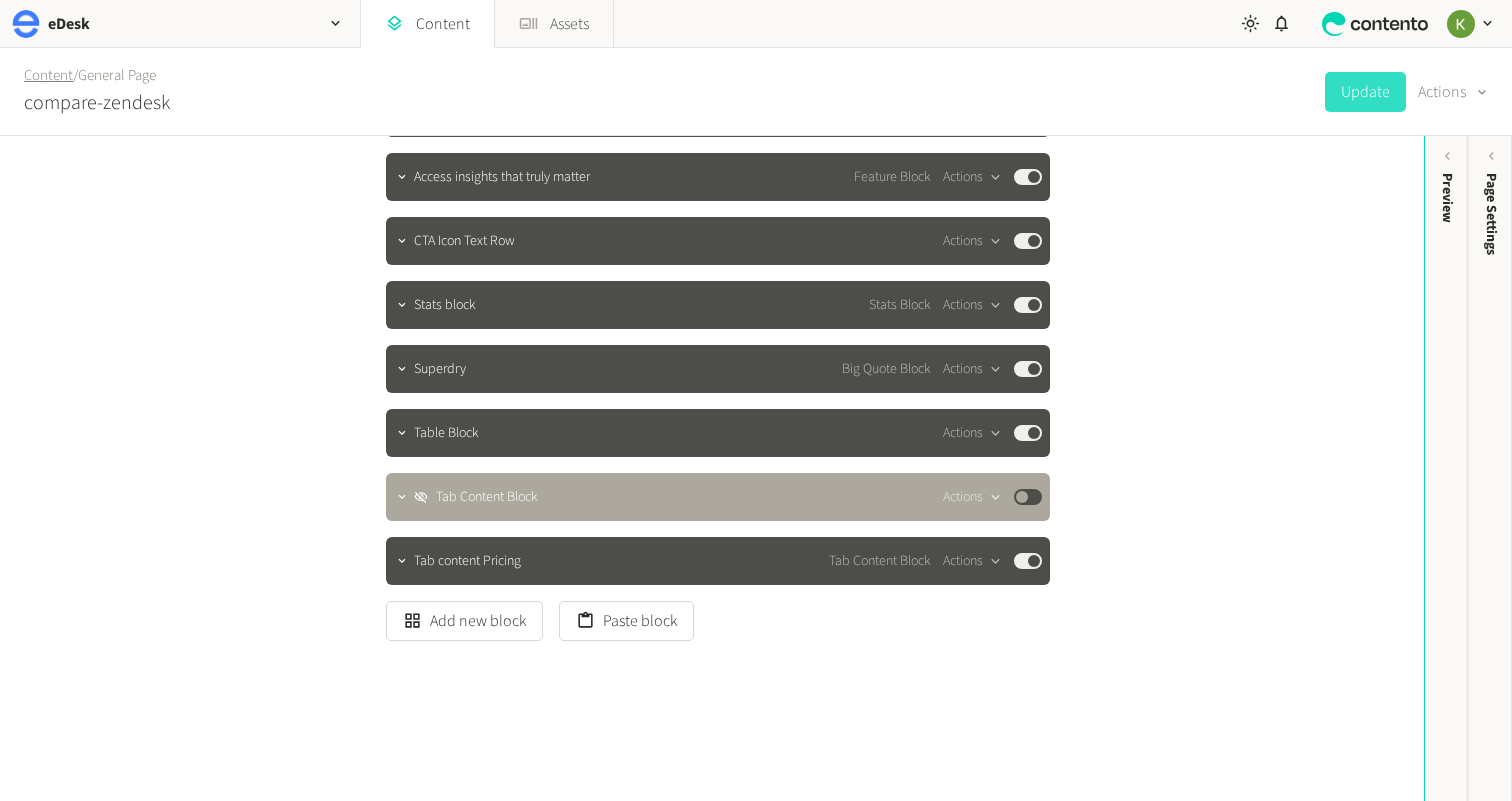 click on "Content" 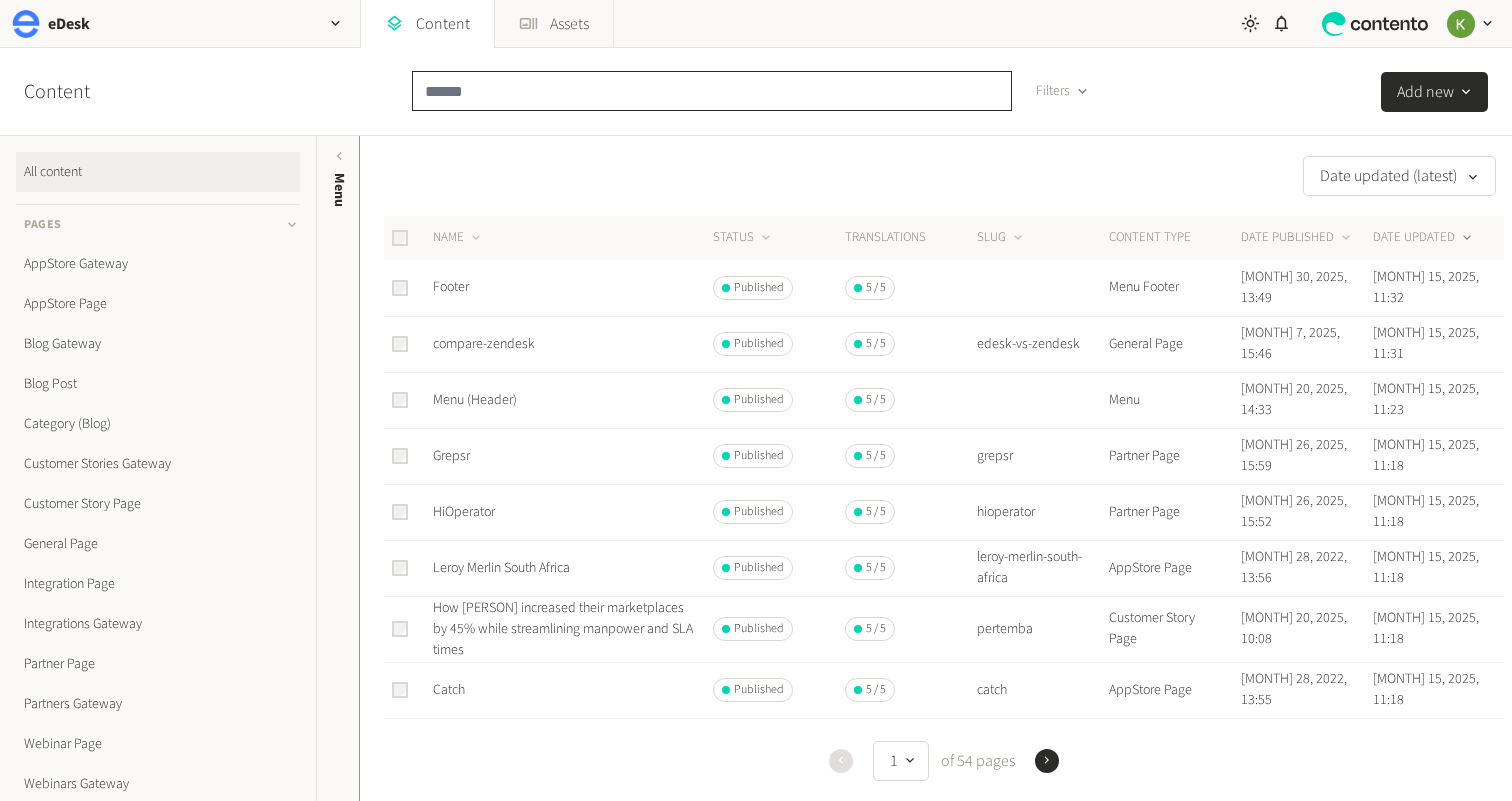 click 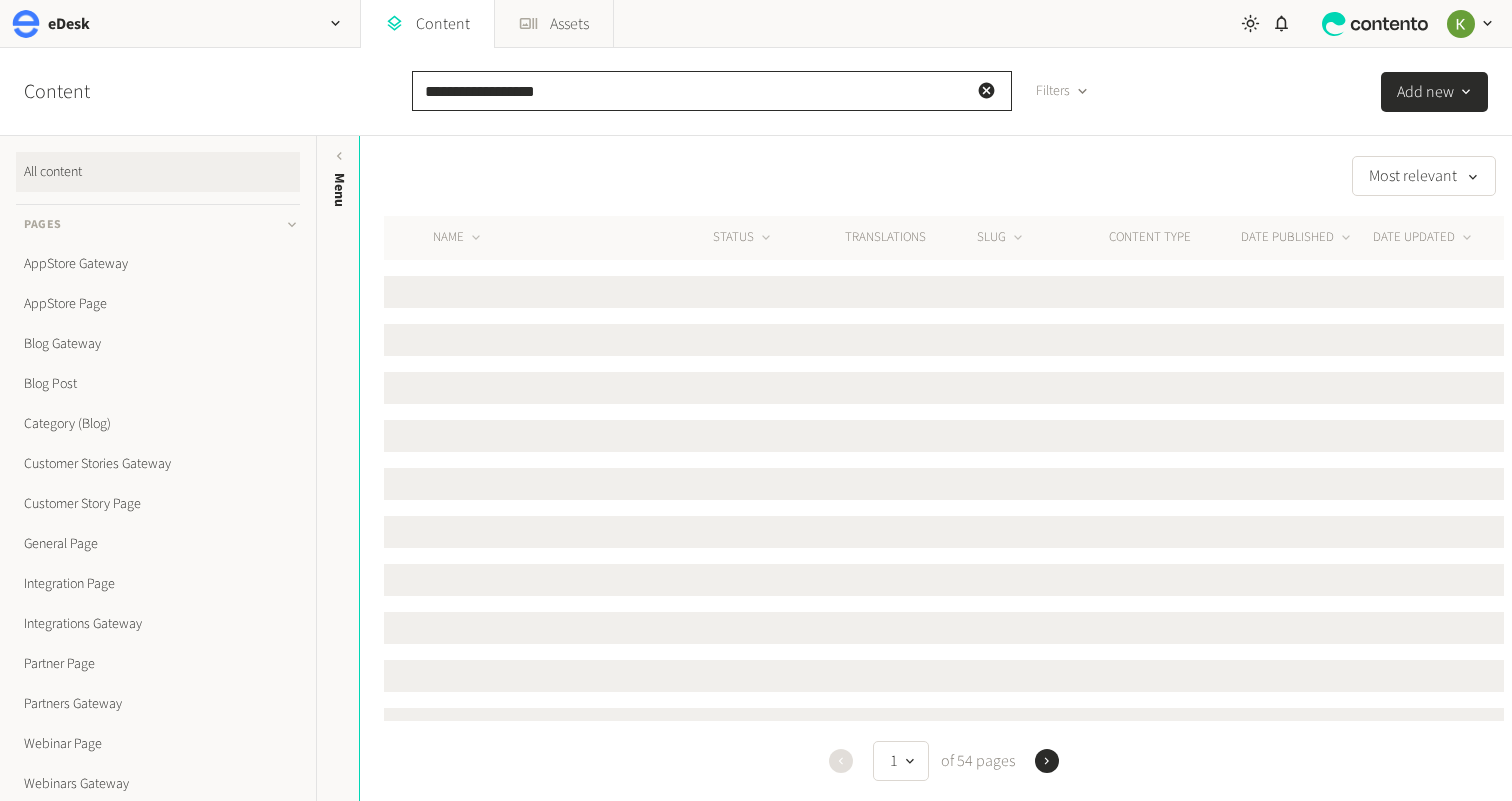 type on "**********" 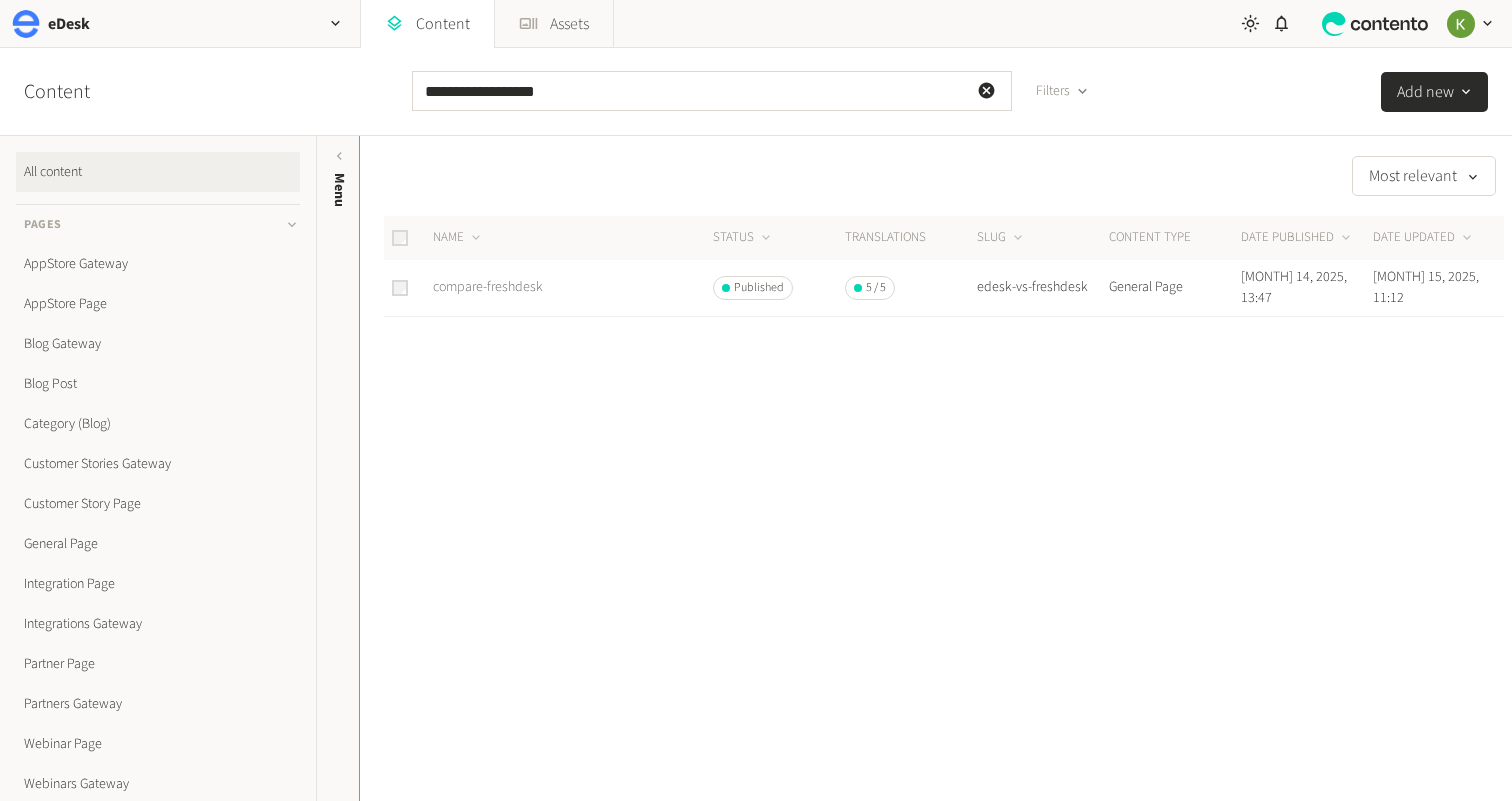 click on "compare-freshdesk" 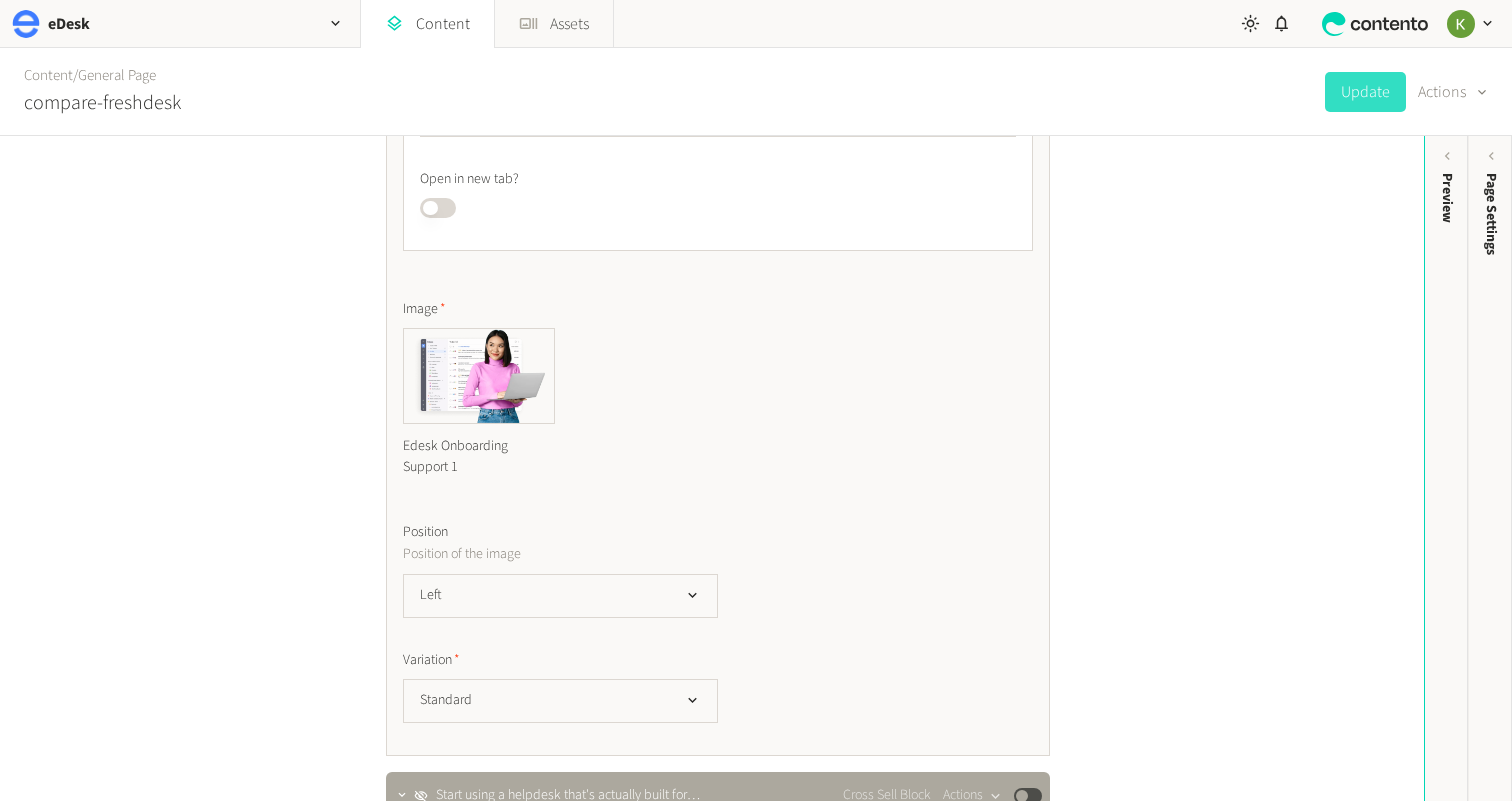 scroll, scrollTop: 2181, scrollLeft: 0, axis: vertical 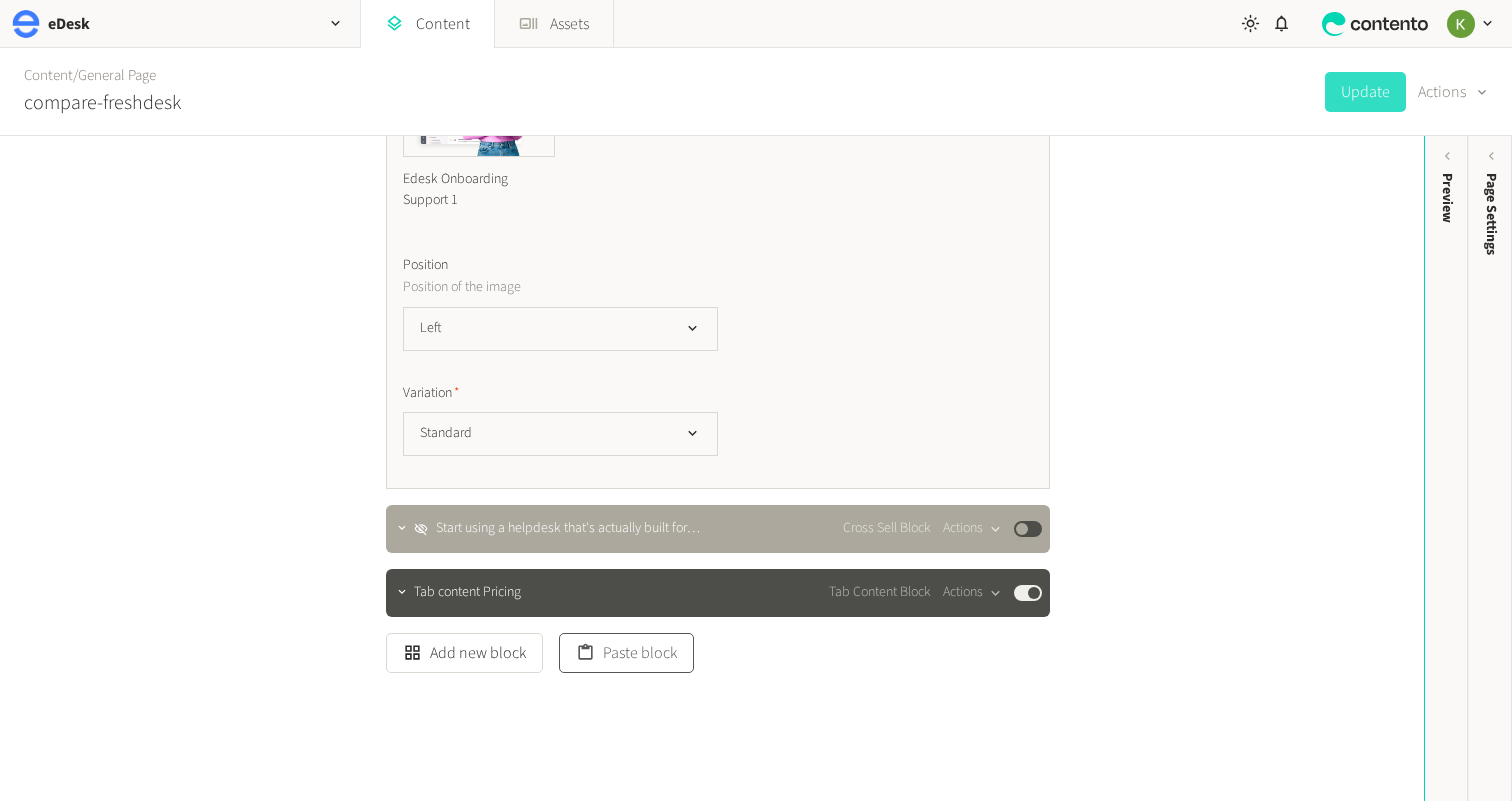click on "Paste block" 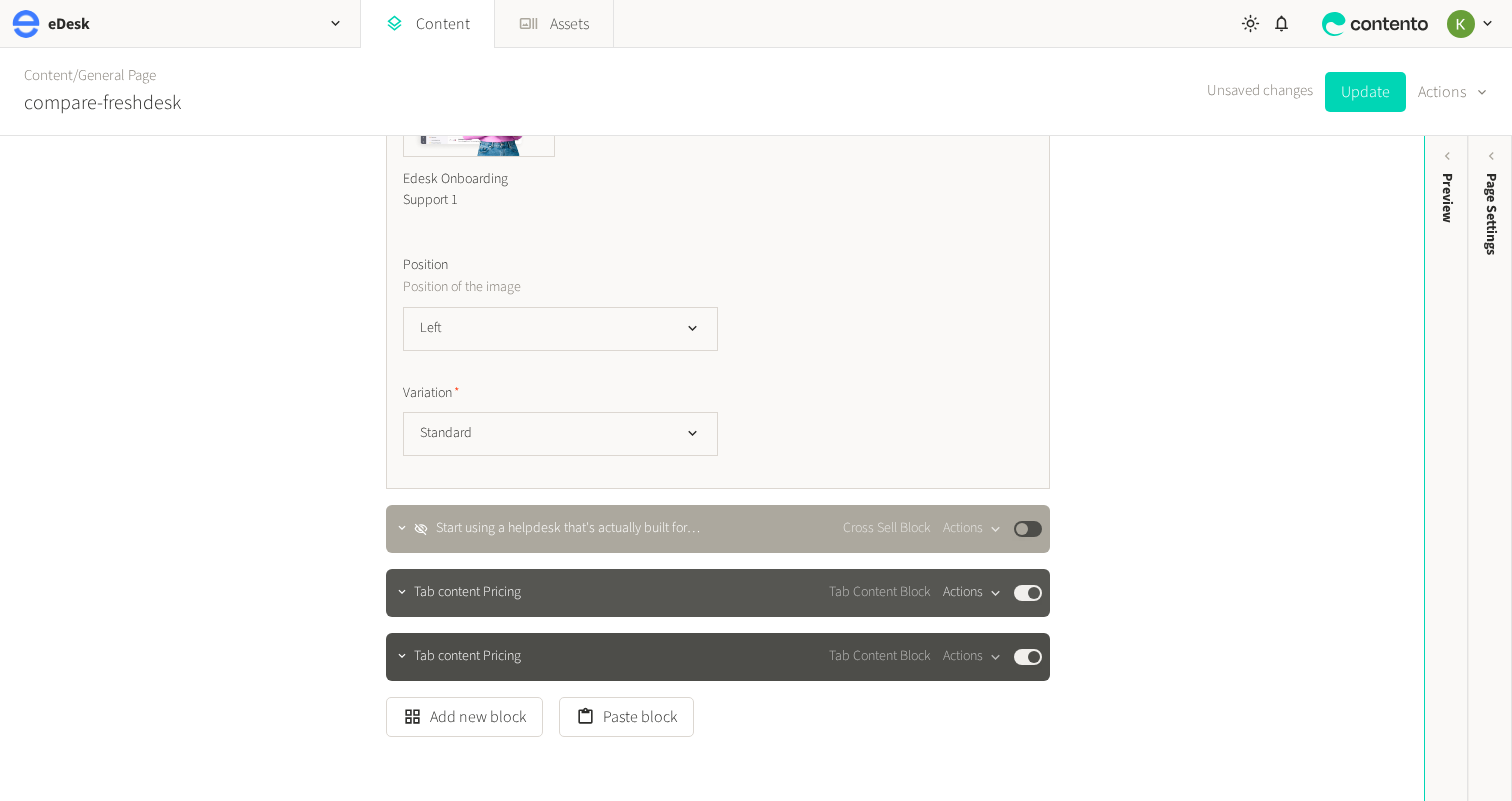 click 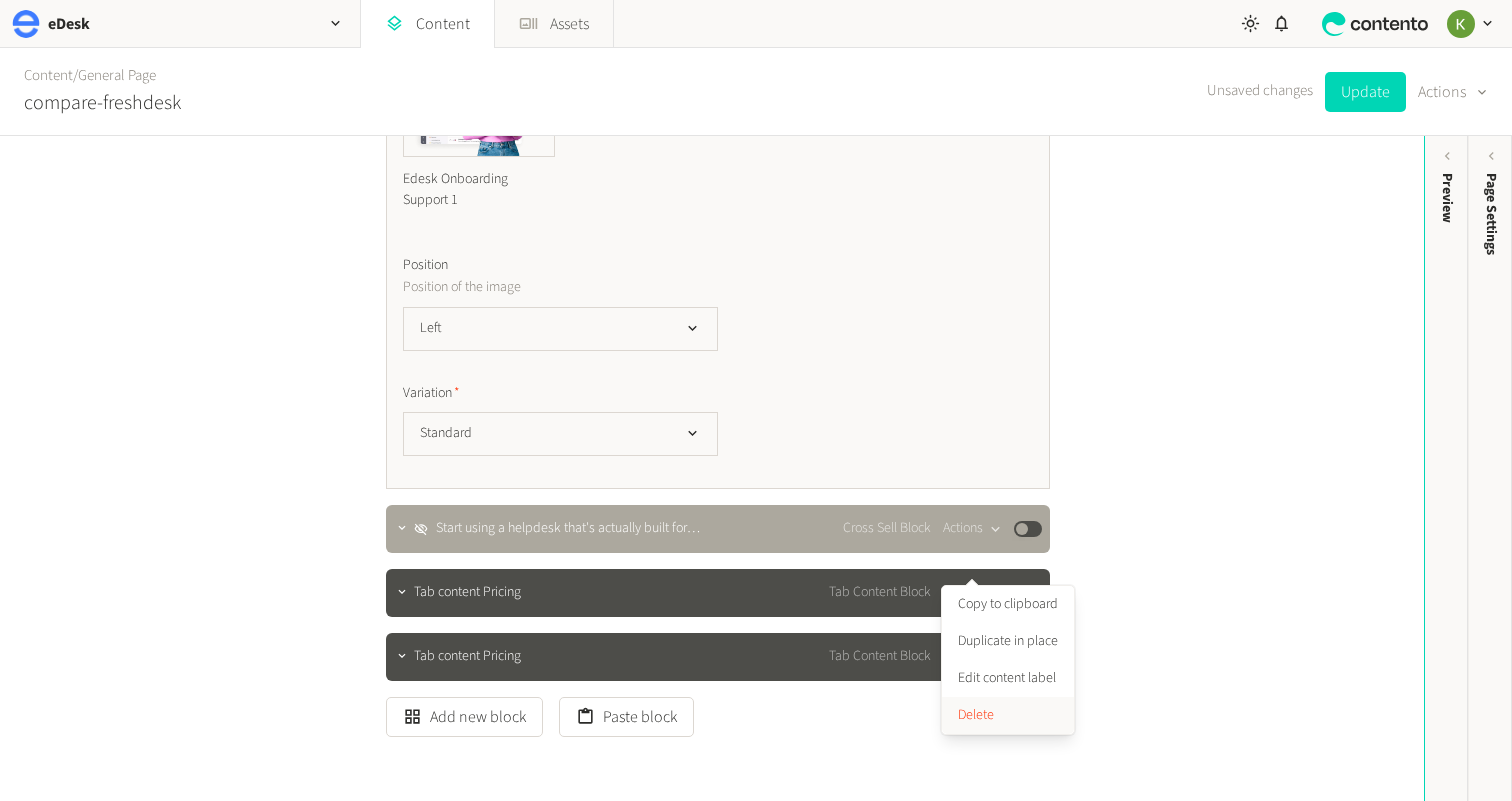 click on "Delete" 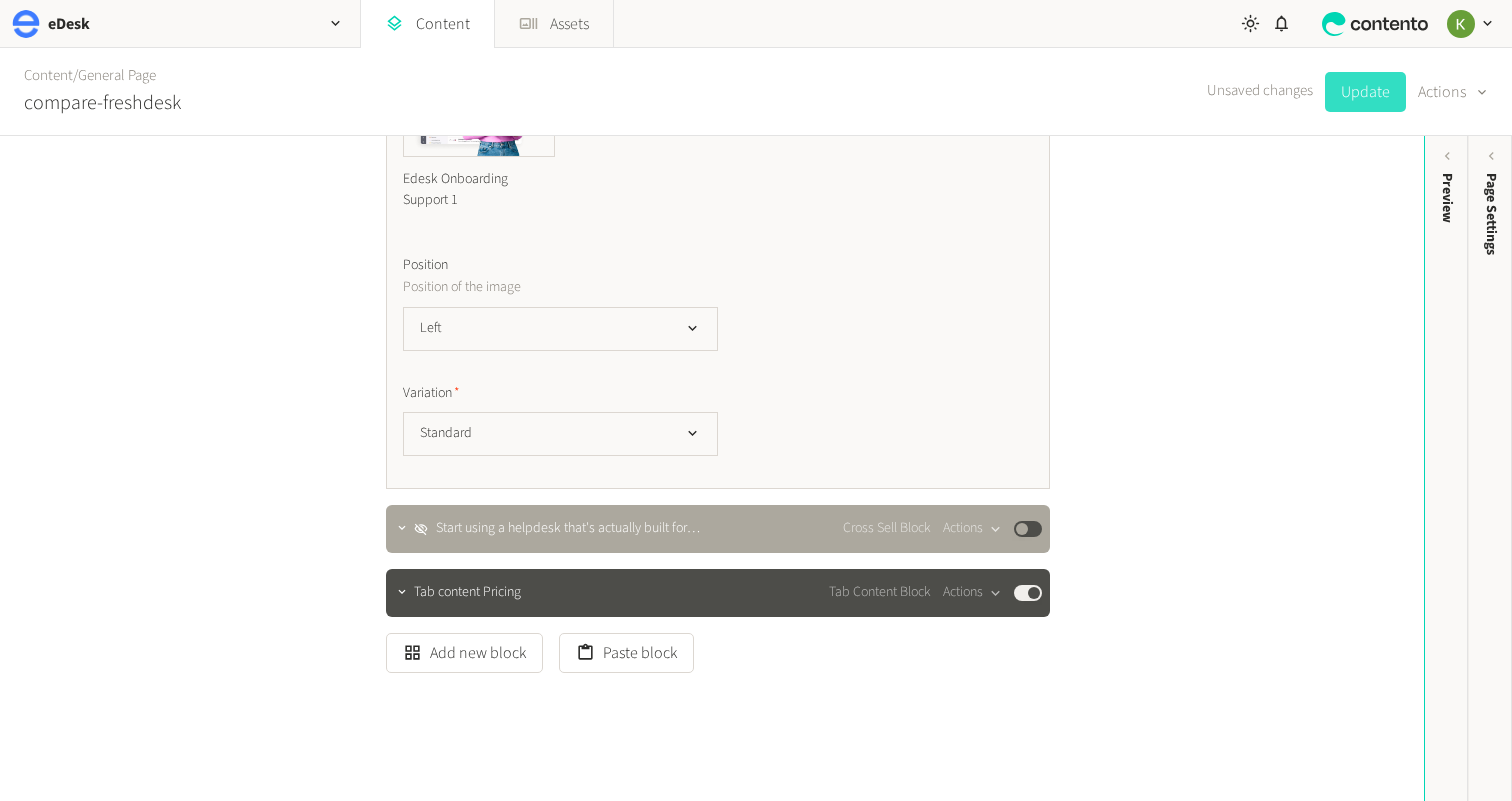 click on "Update" 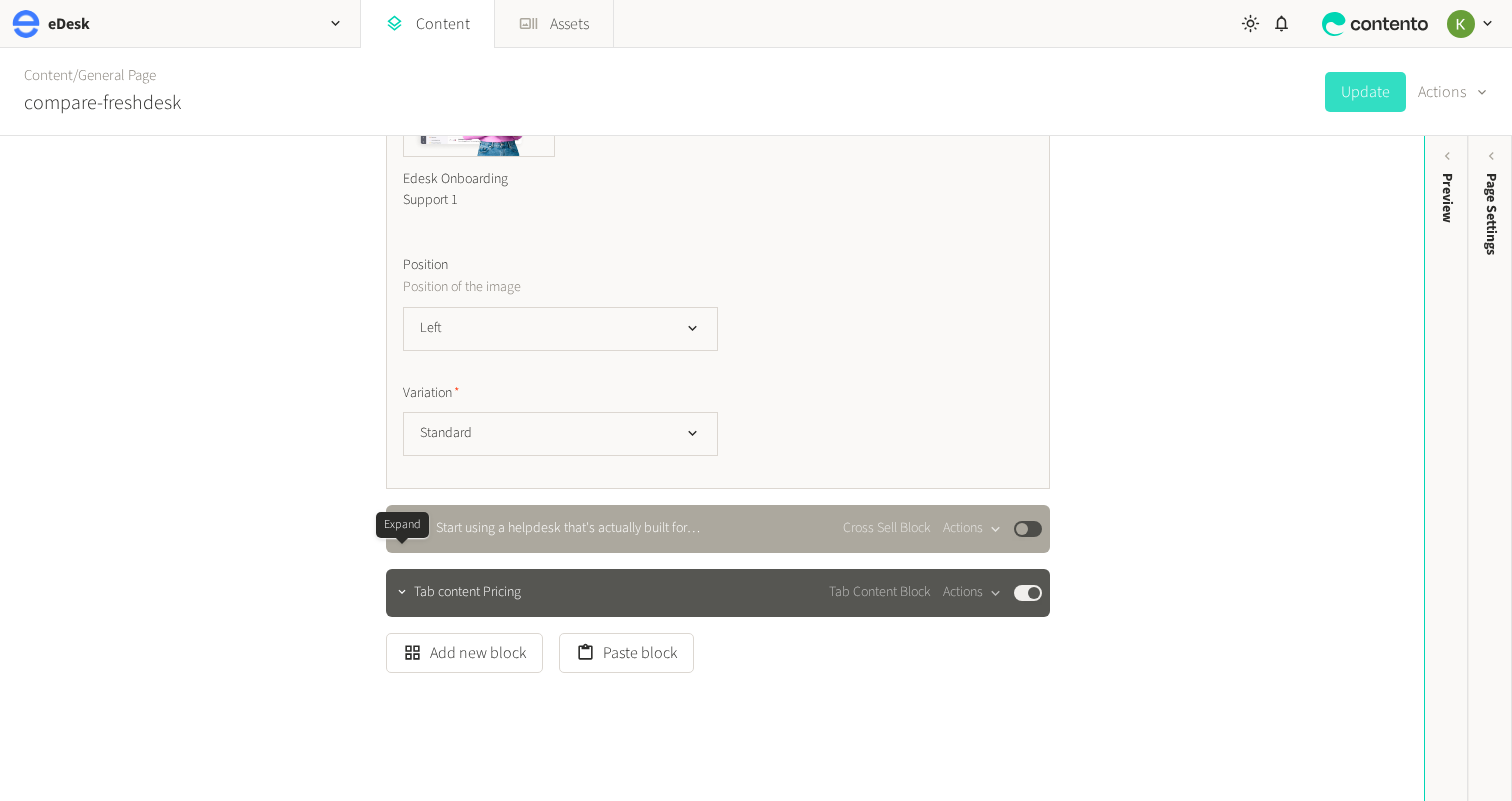 click 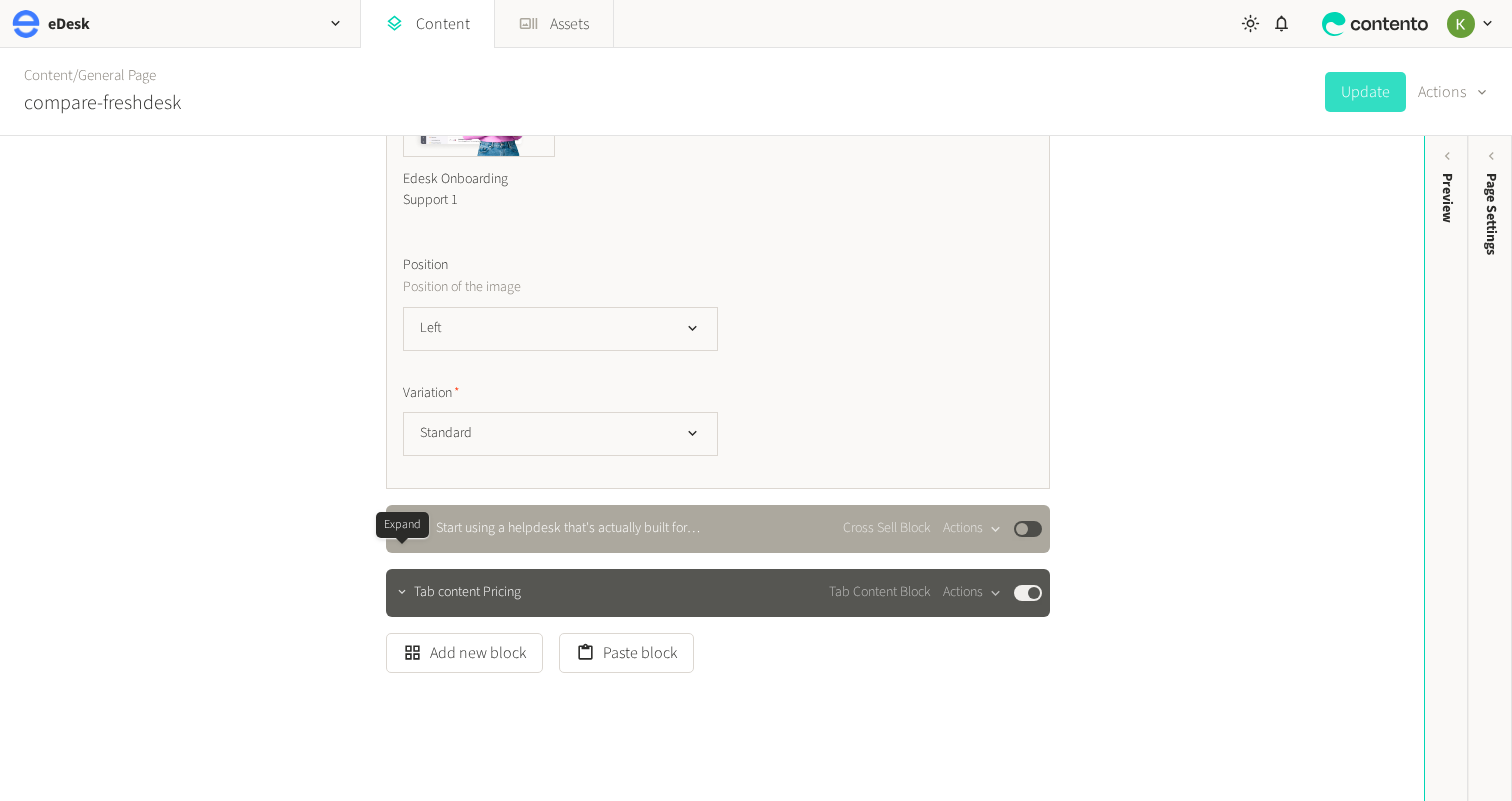 click 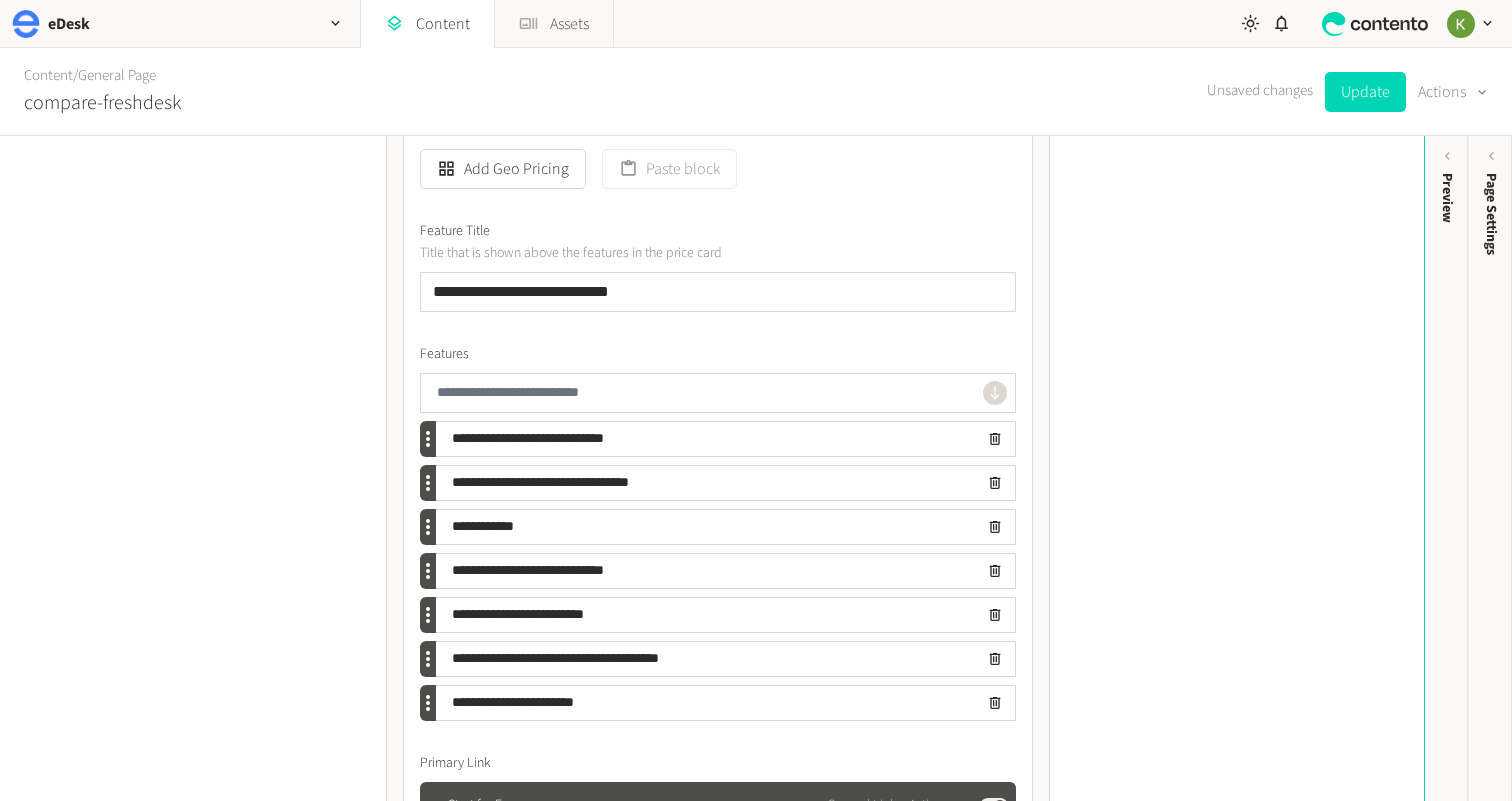 scroll, scrollTop: 5793, scrollLeft: 0, axis: vertical 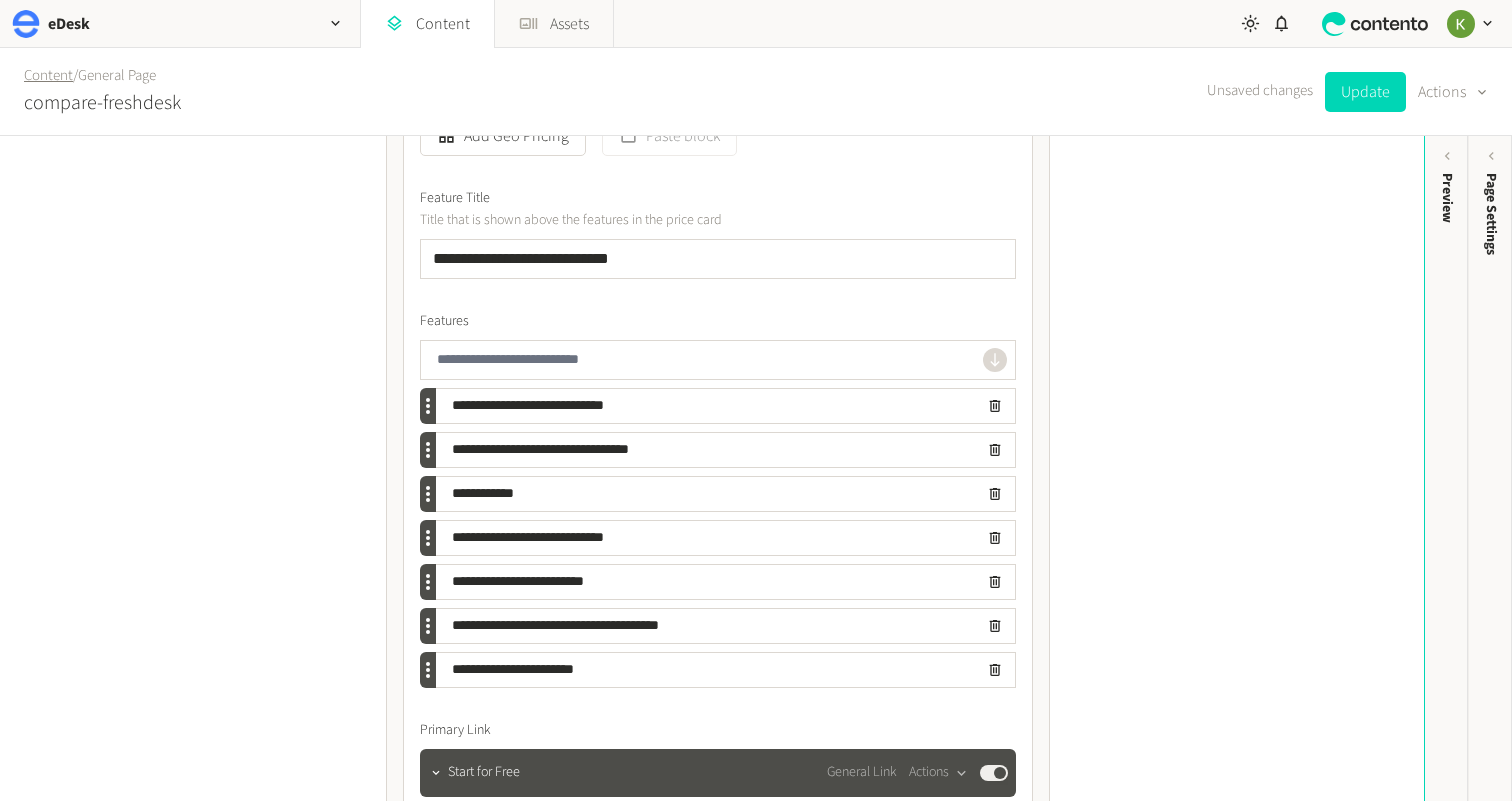 click on "Content" 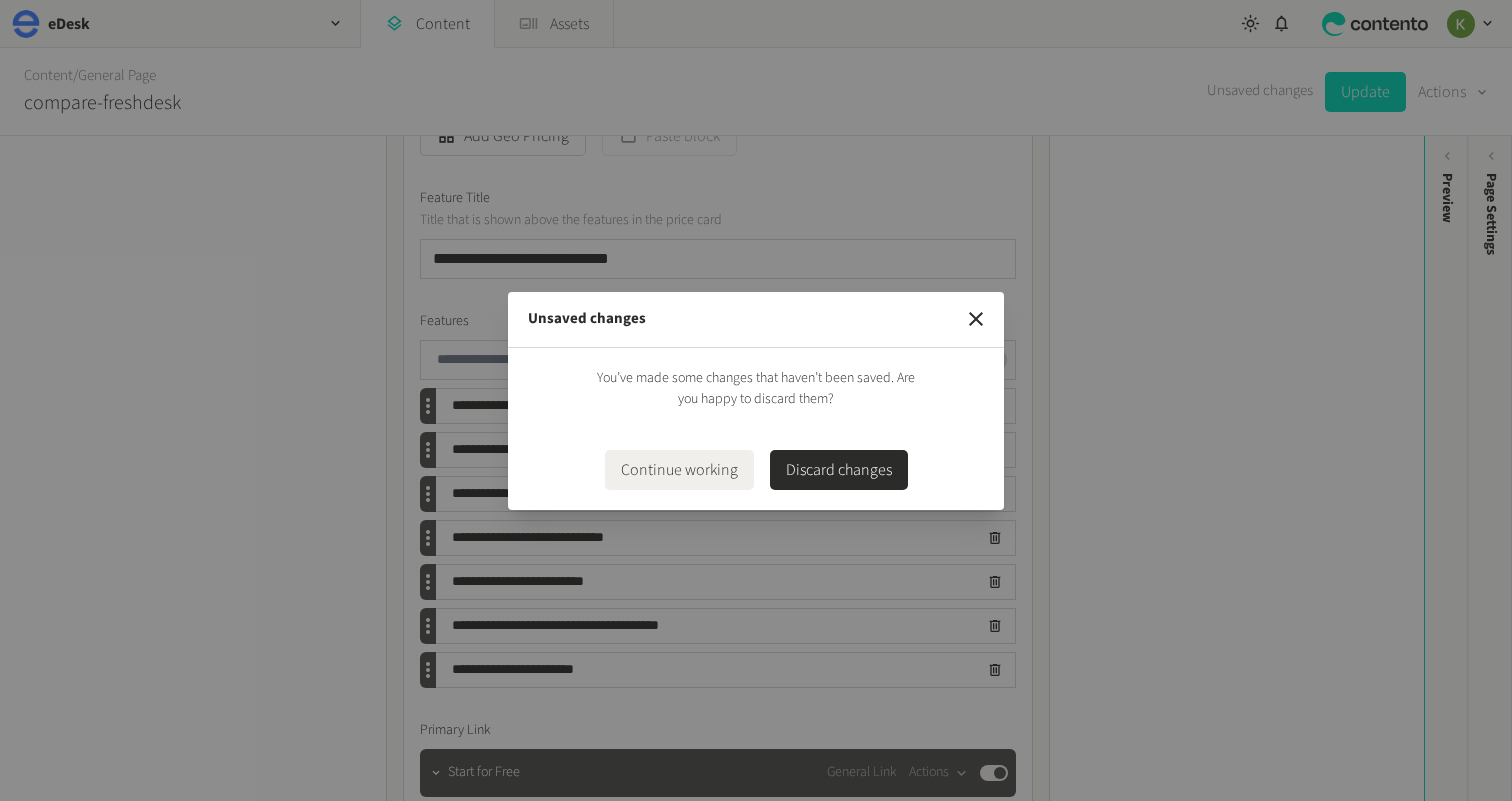 drag, startPoint x: 970, startPoint y: 322, endPoint x: 1171, endPoint y: 274, distance: 206.65189 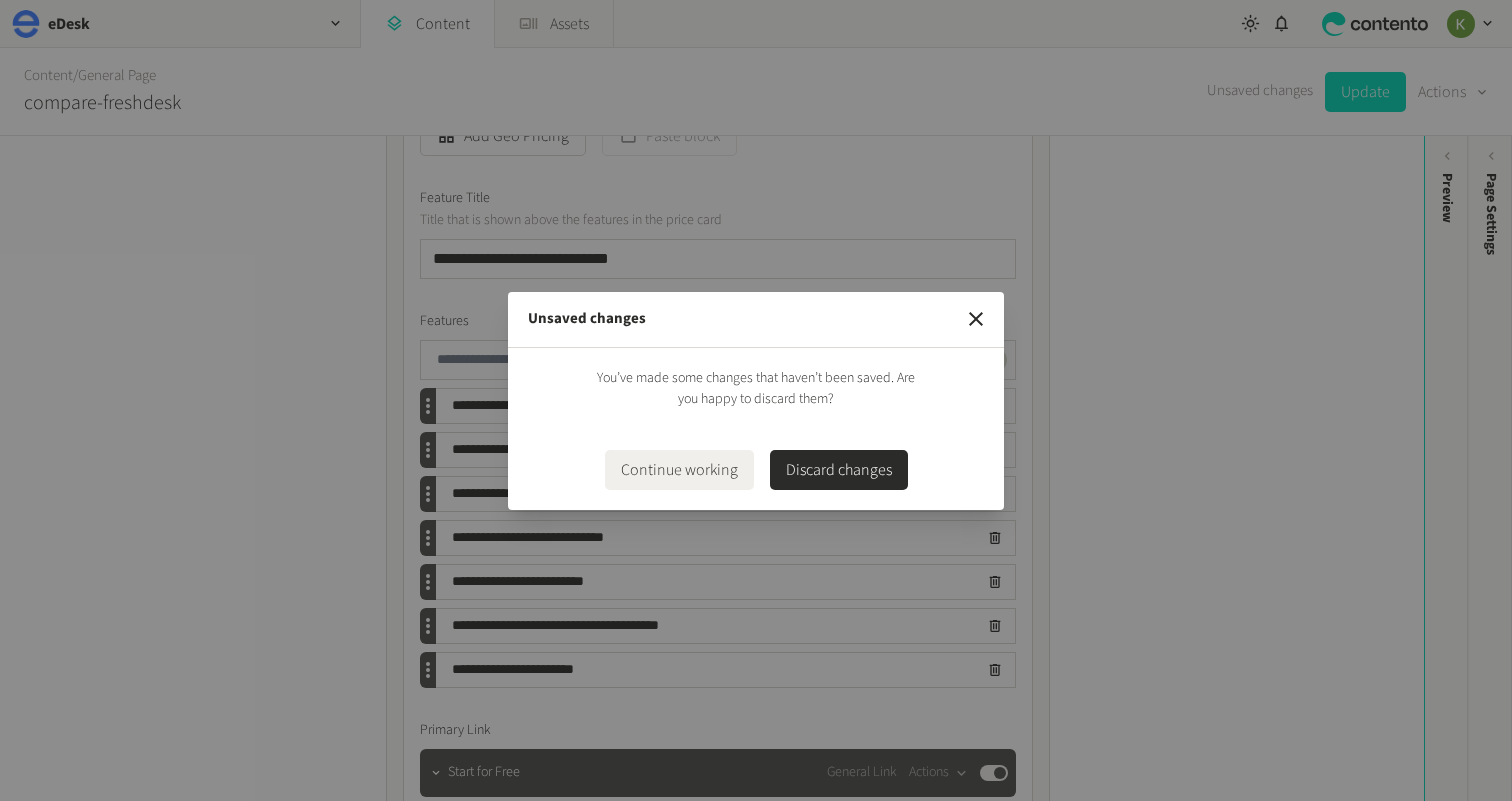 click 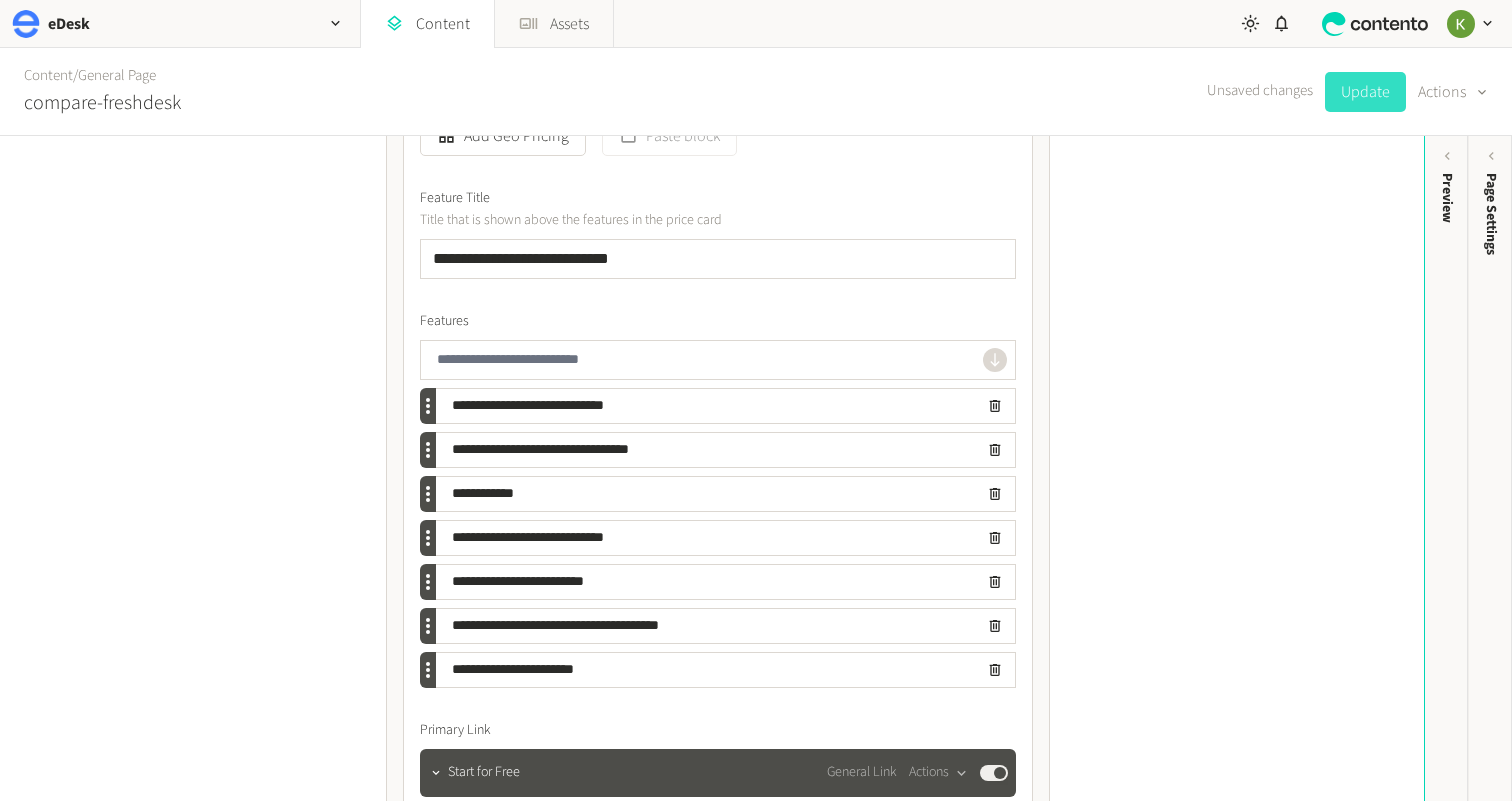 click on "Update" 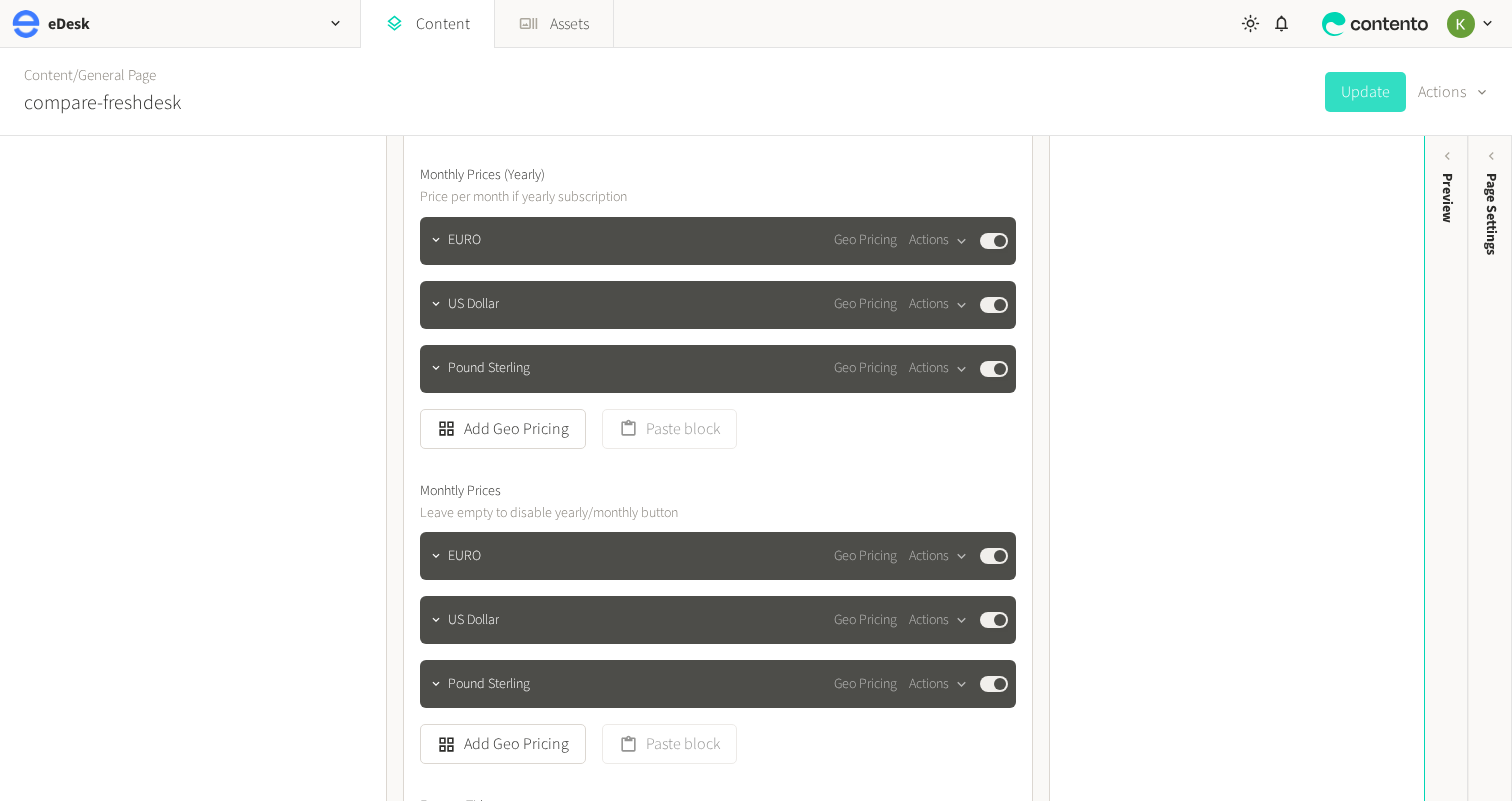 scroll, scrollTop: 7207, scrollLeft: 0, axis: vertical 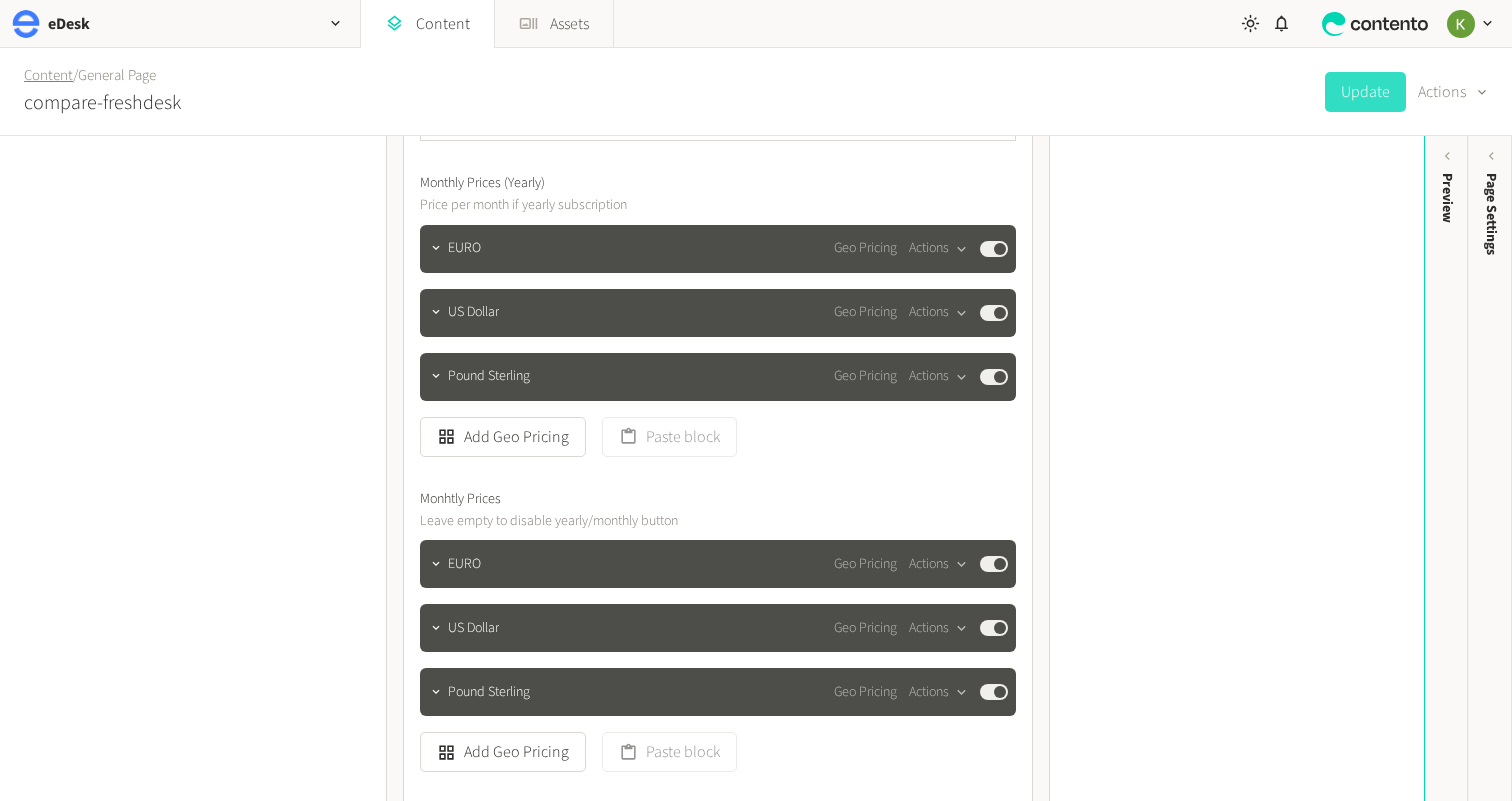 click on "Content" 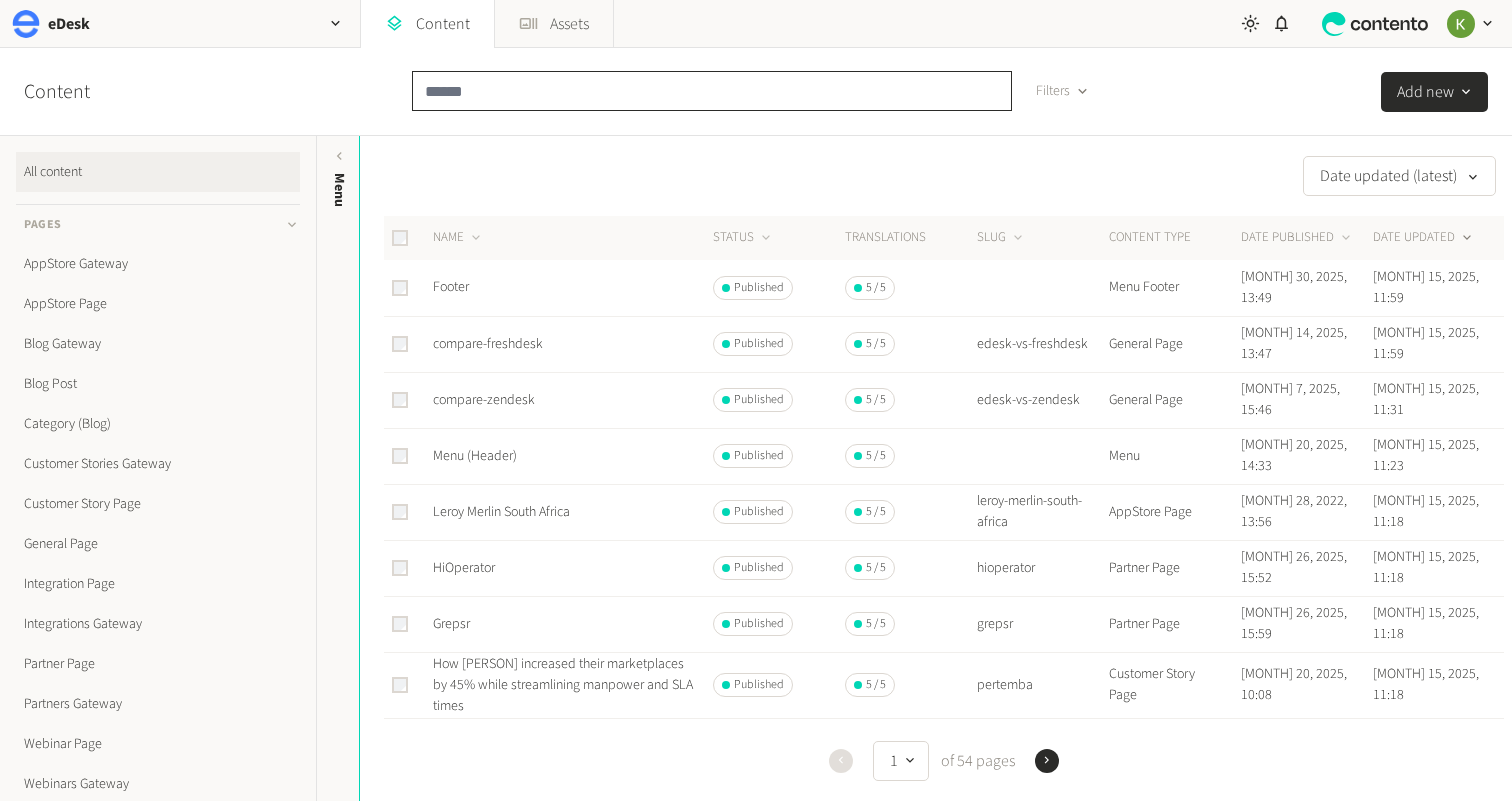 click 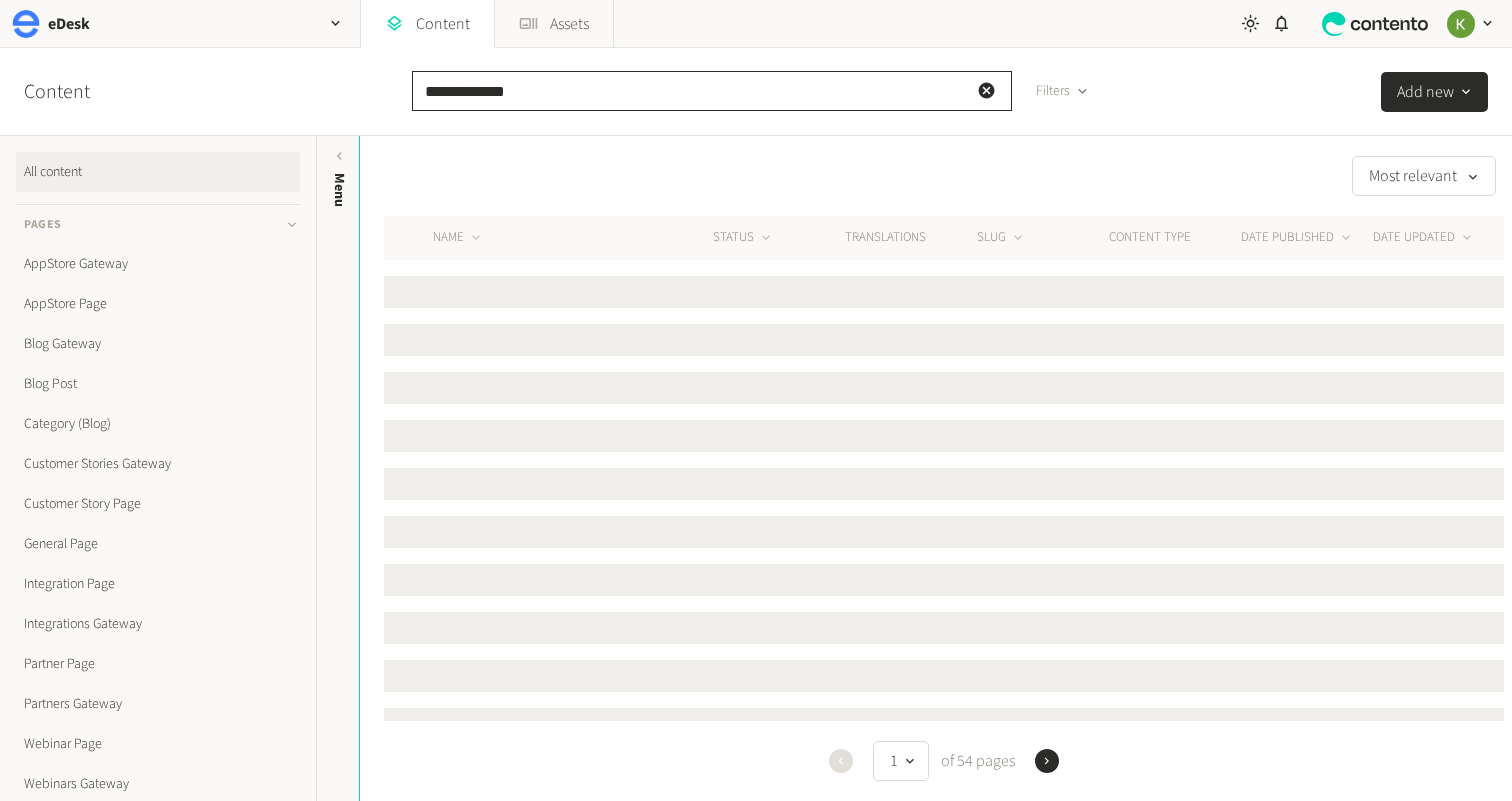 type on "**********" 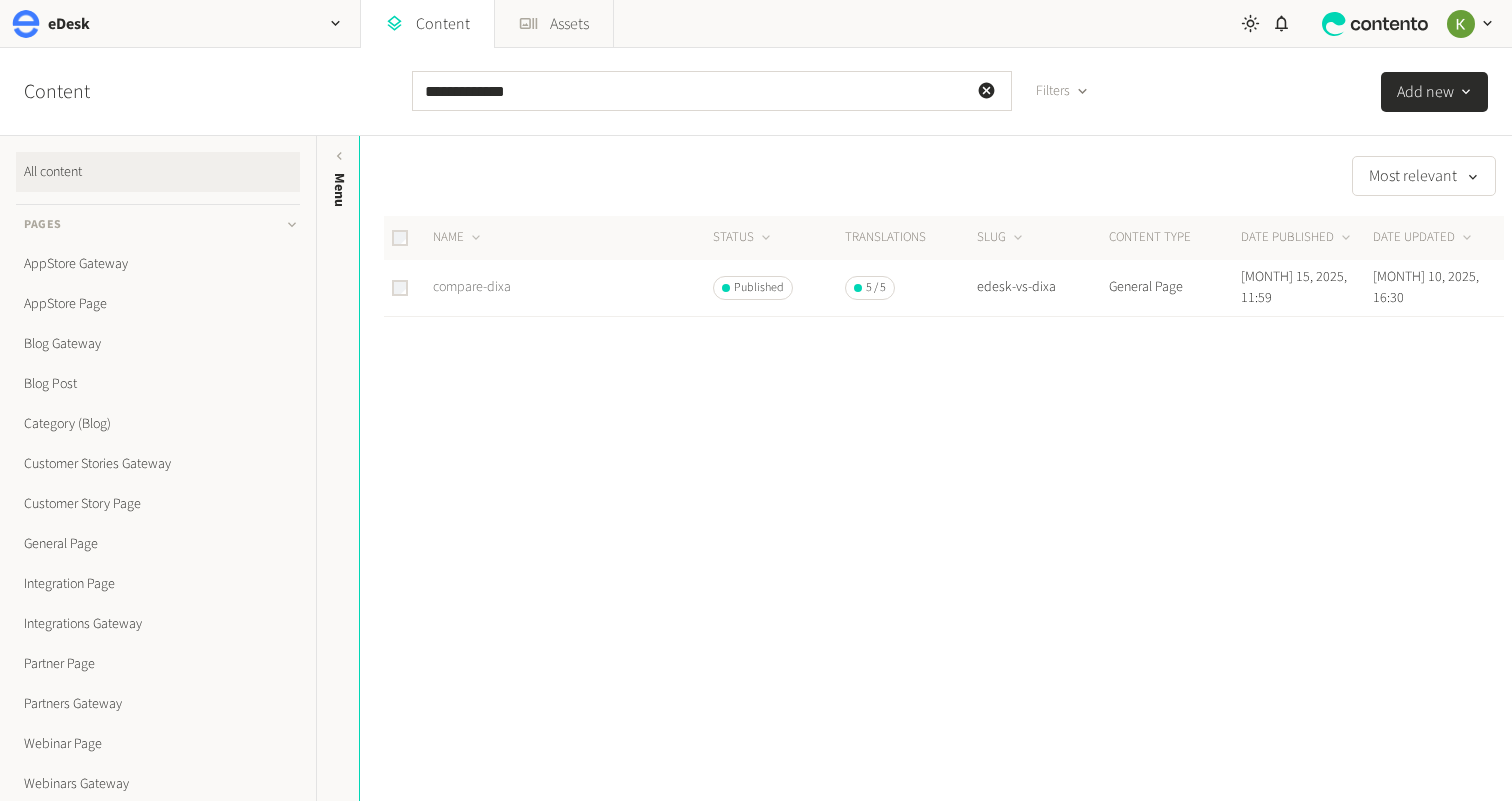click on "compare-dixa" 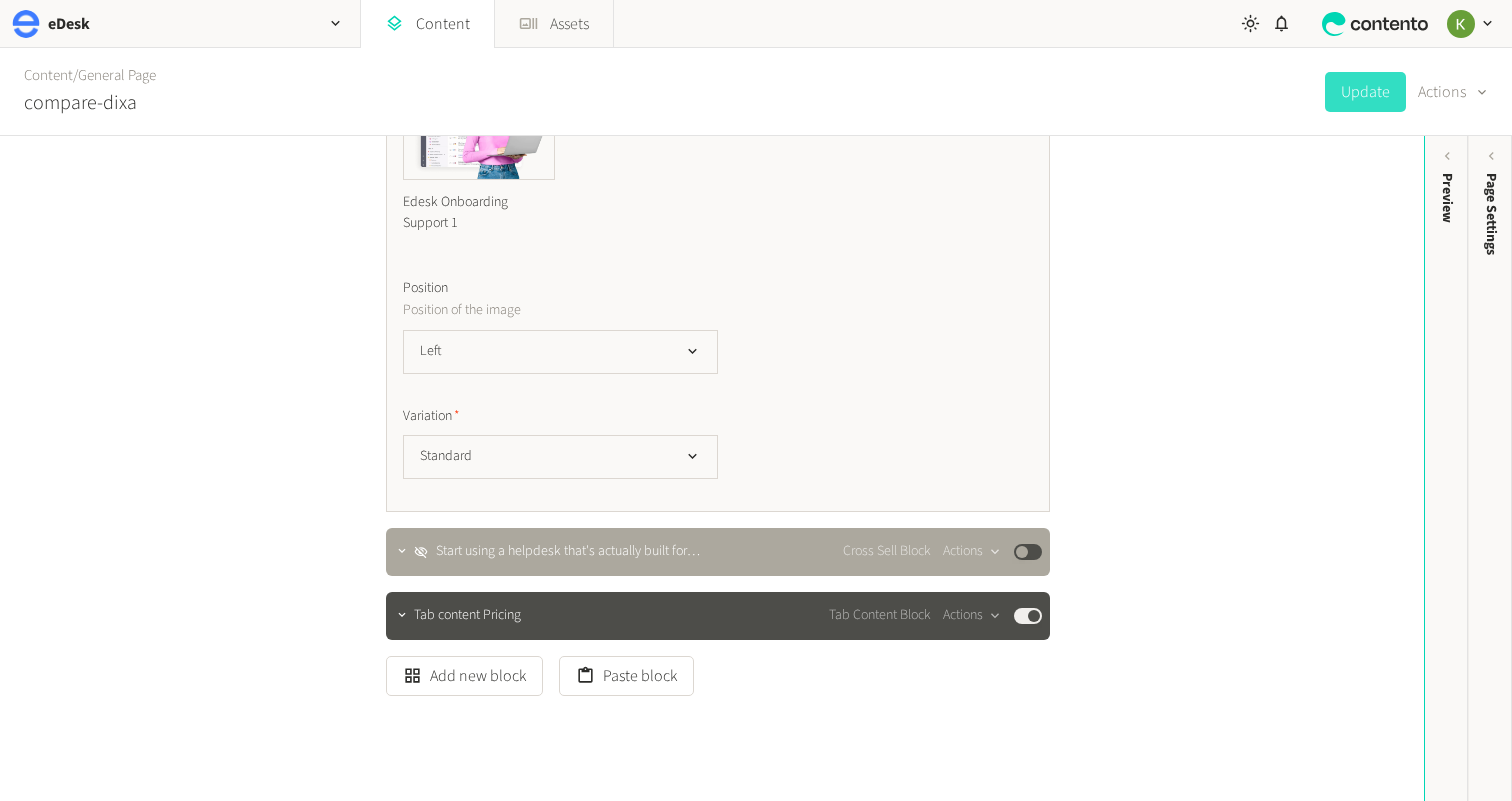 scroll, scrollTop: 1620, scrollLeft: 0, axis: vertical 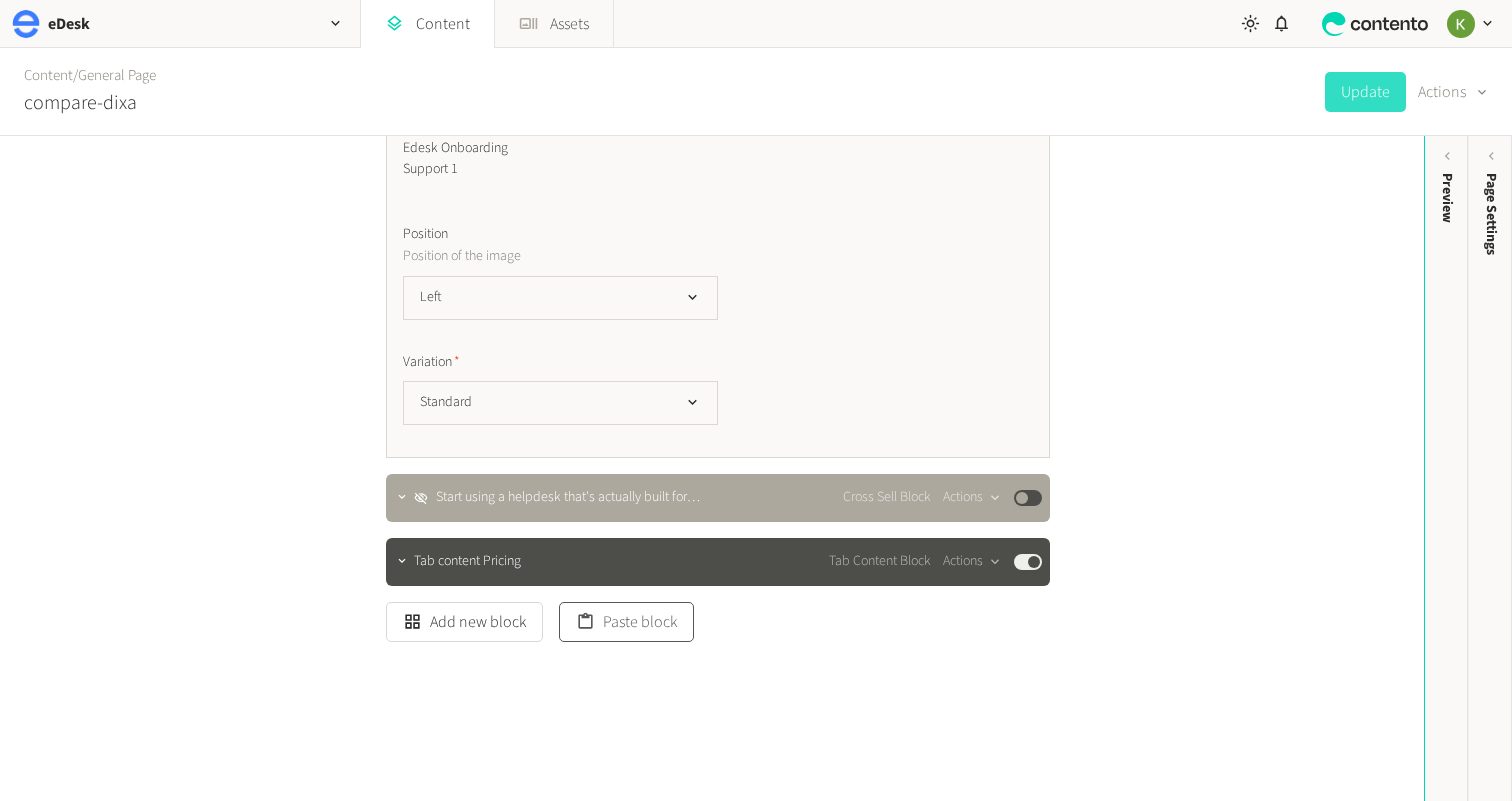 click on "Paste block" 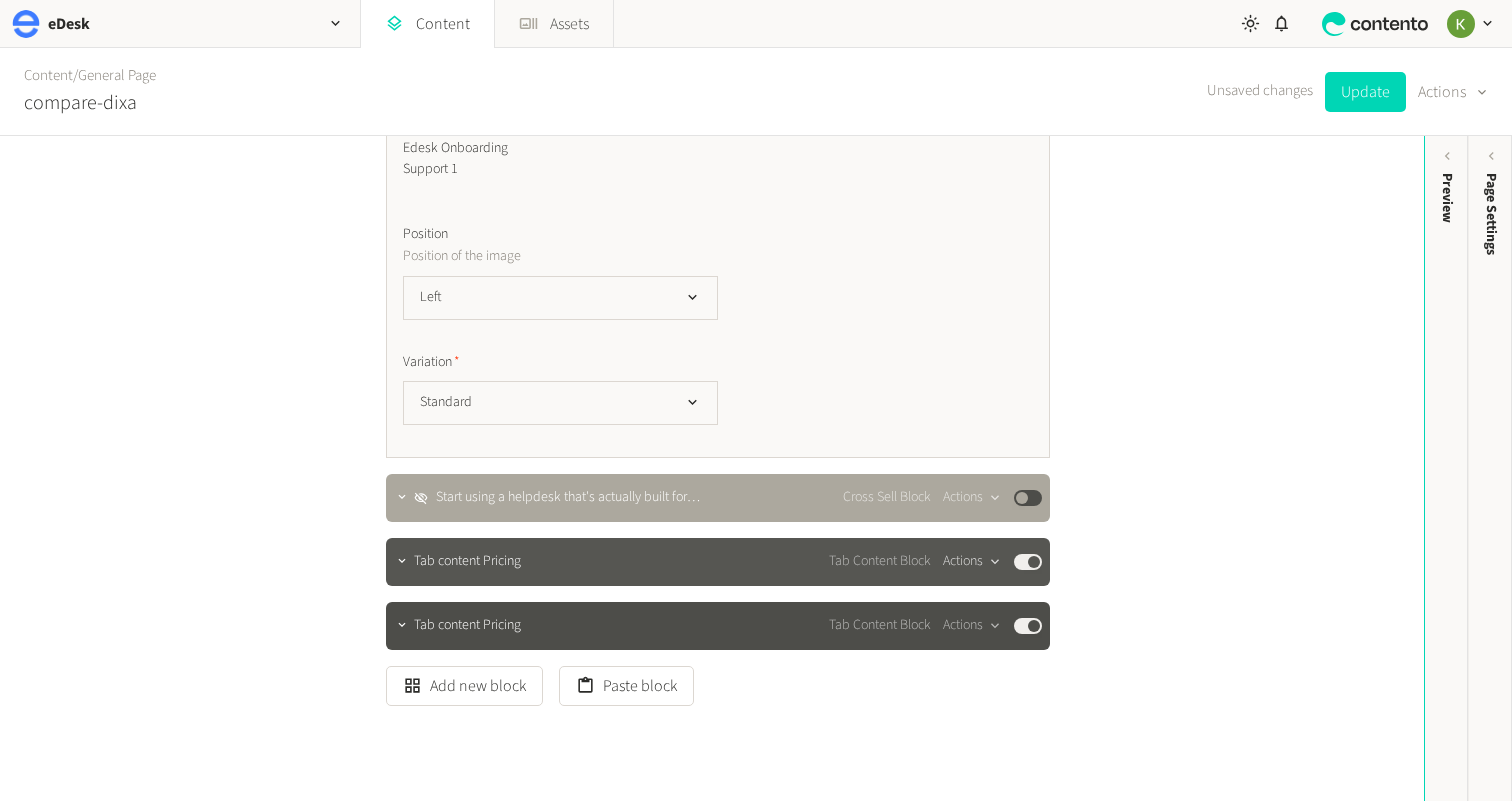 click 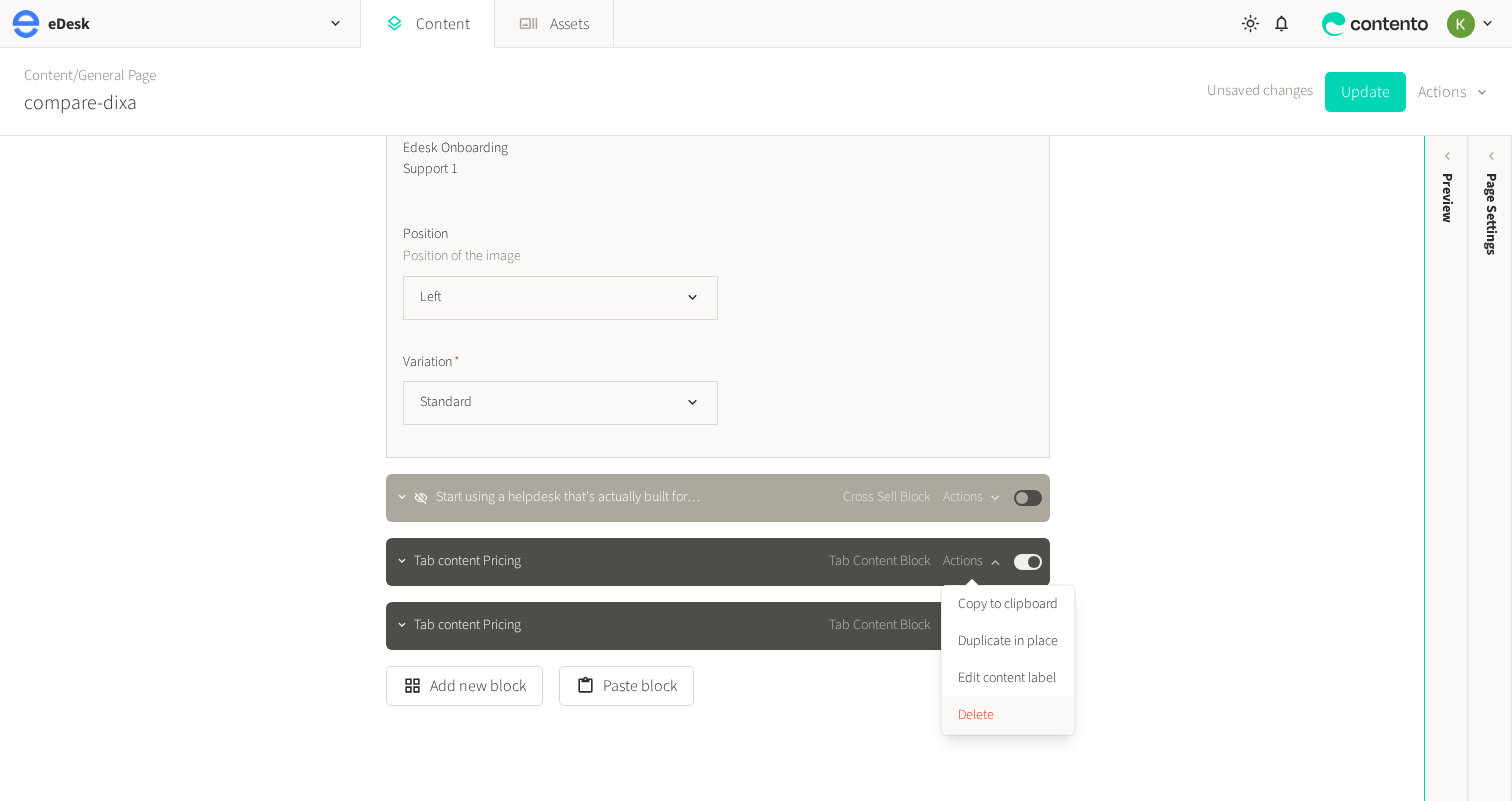 click on "Delete" 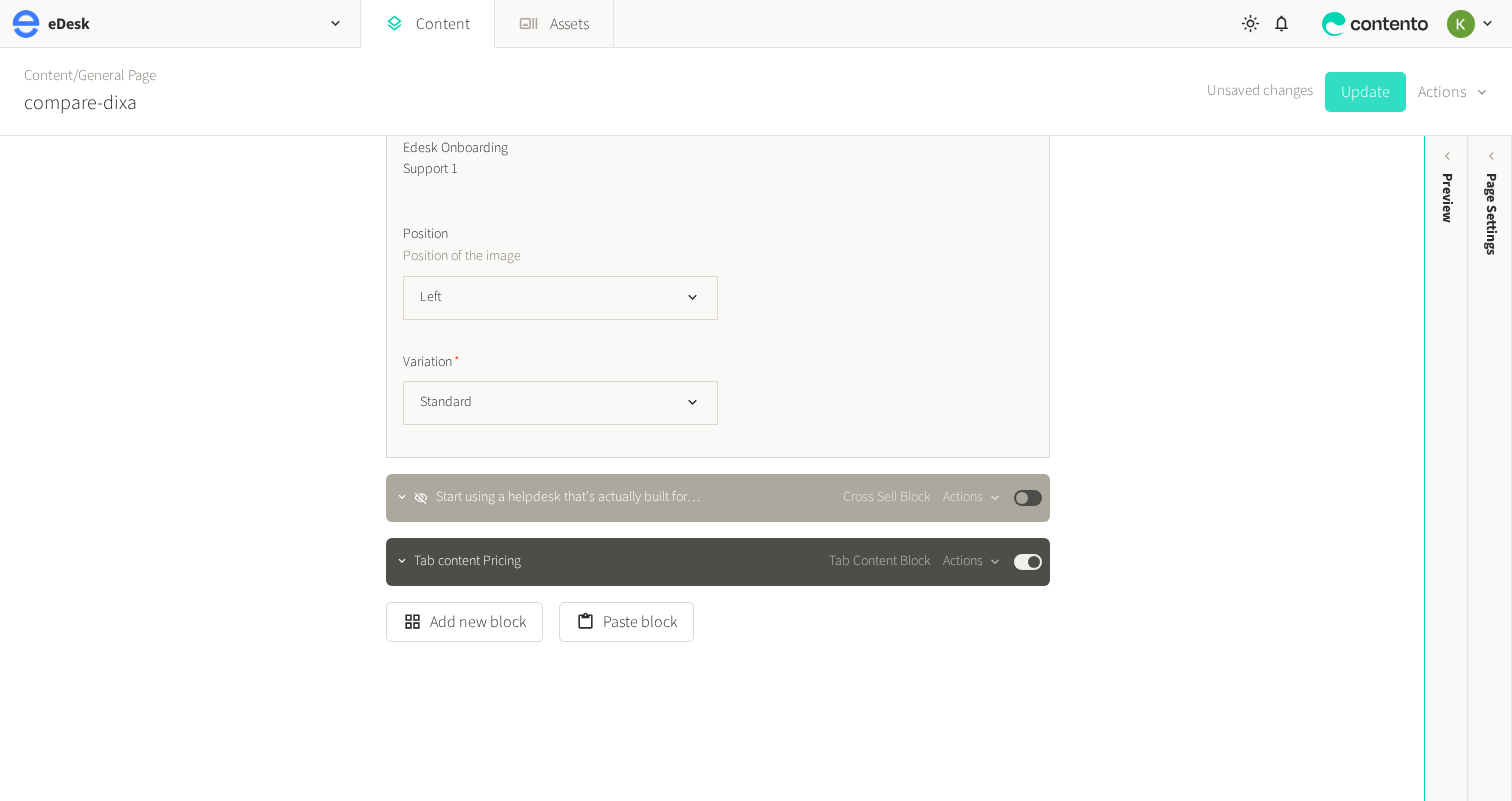 click on "Update" 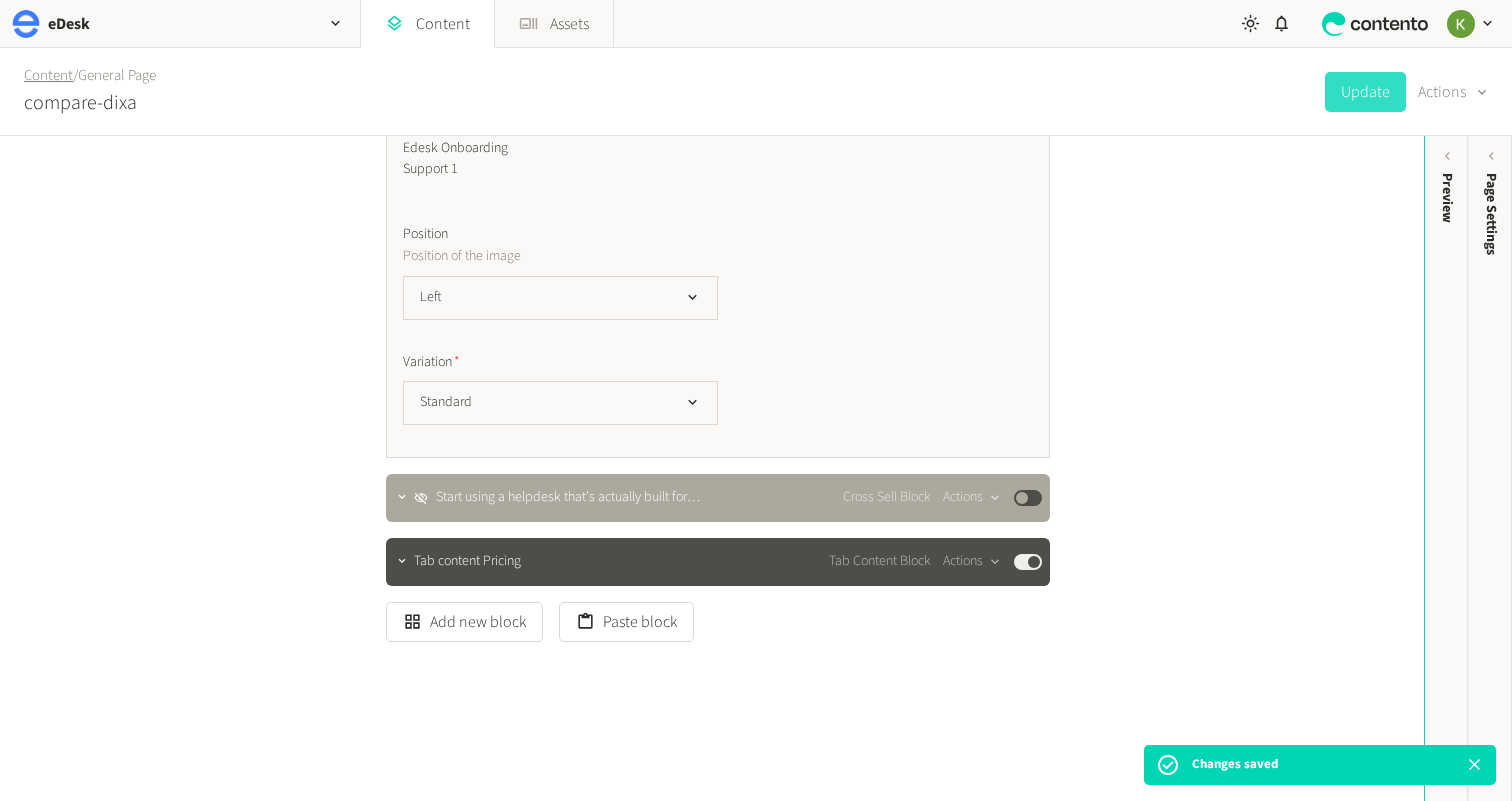 click on "Content" 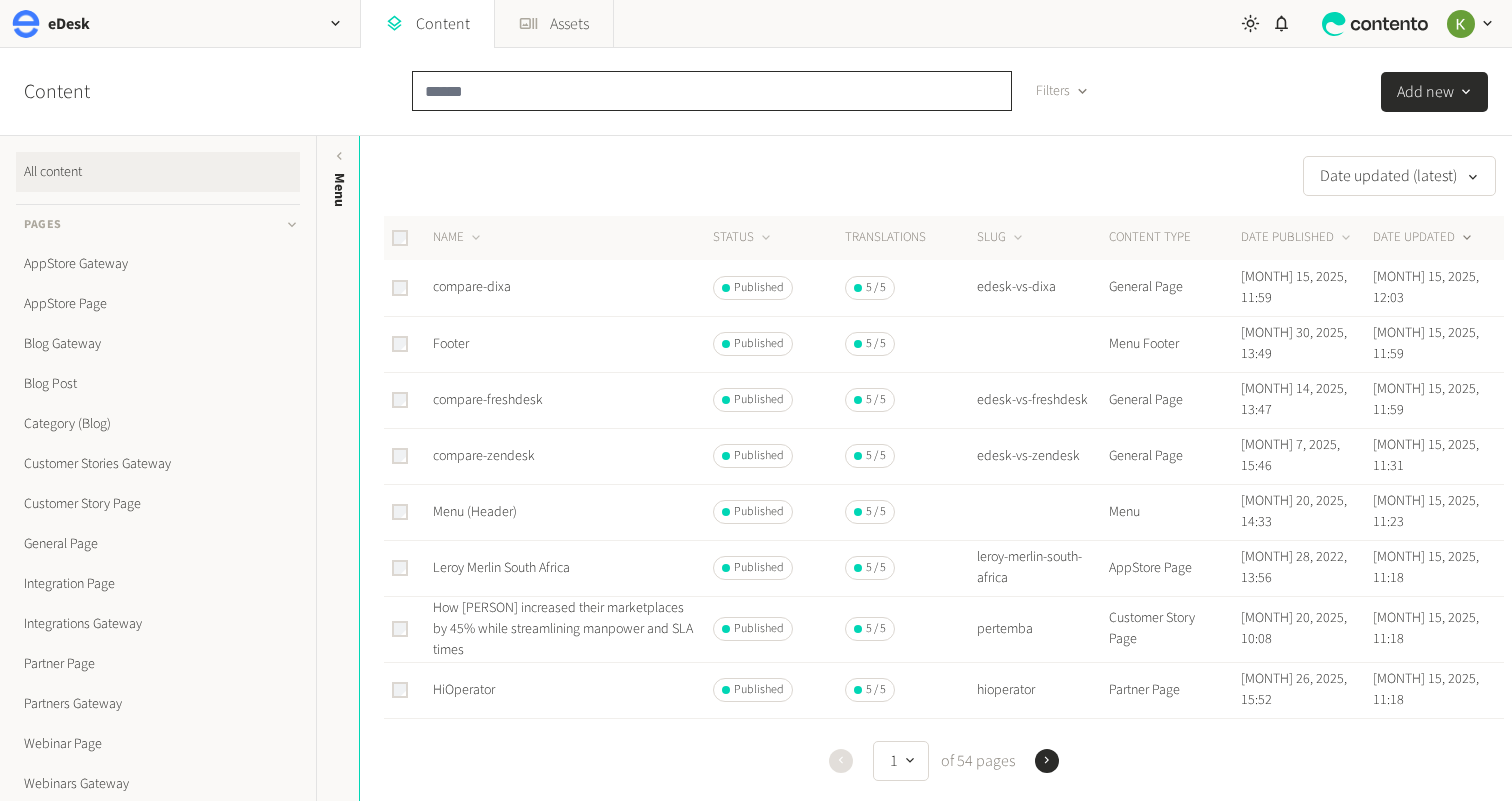 click 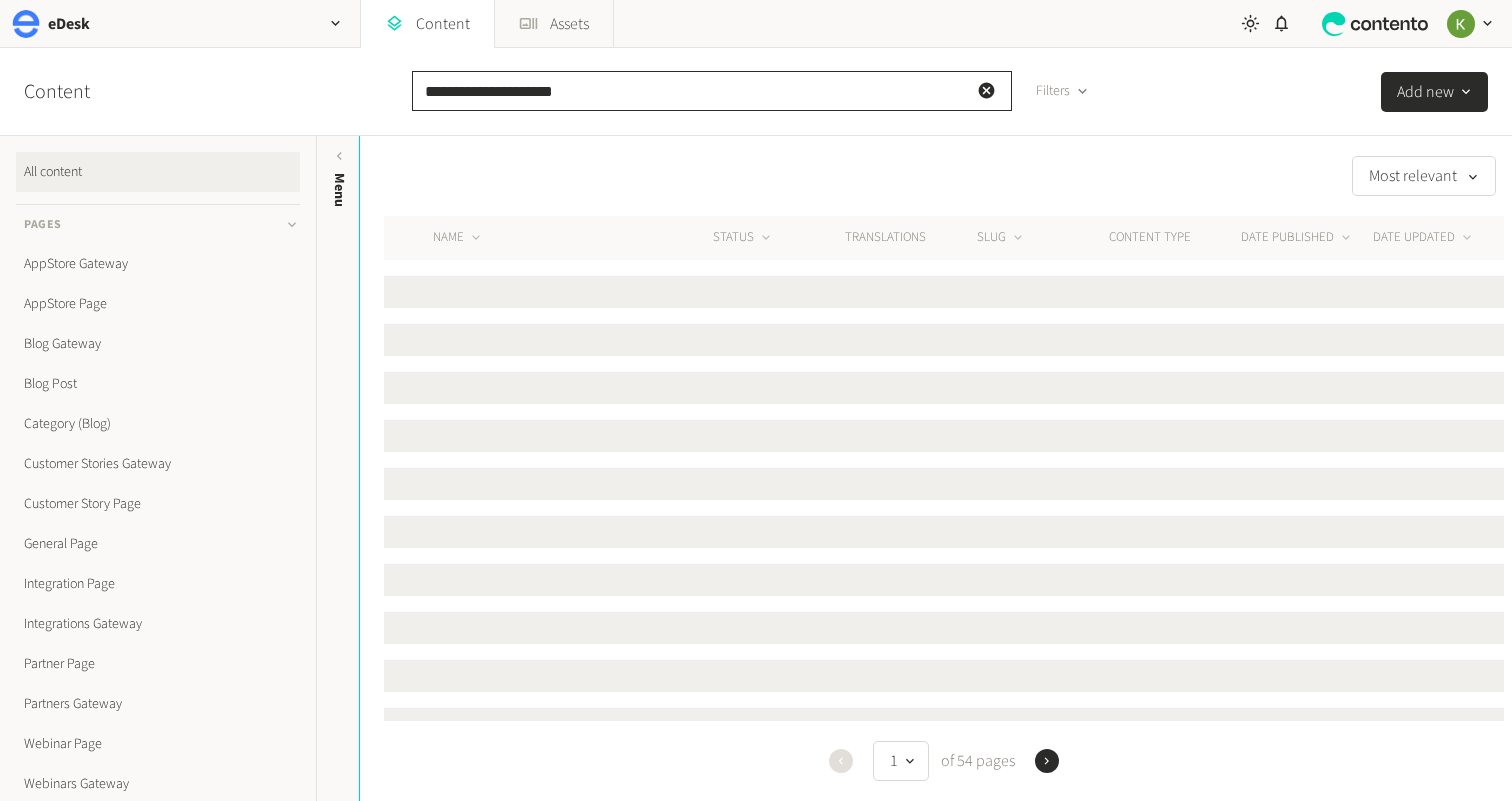 type on "**********" 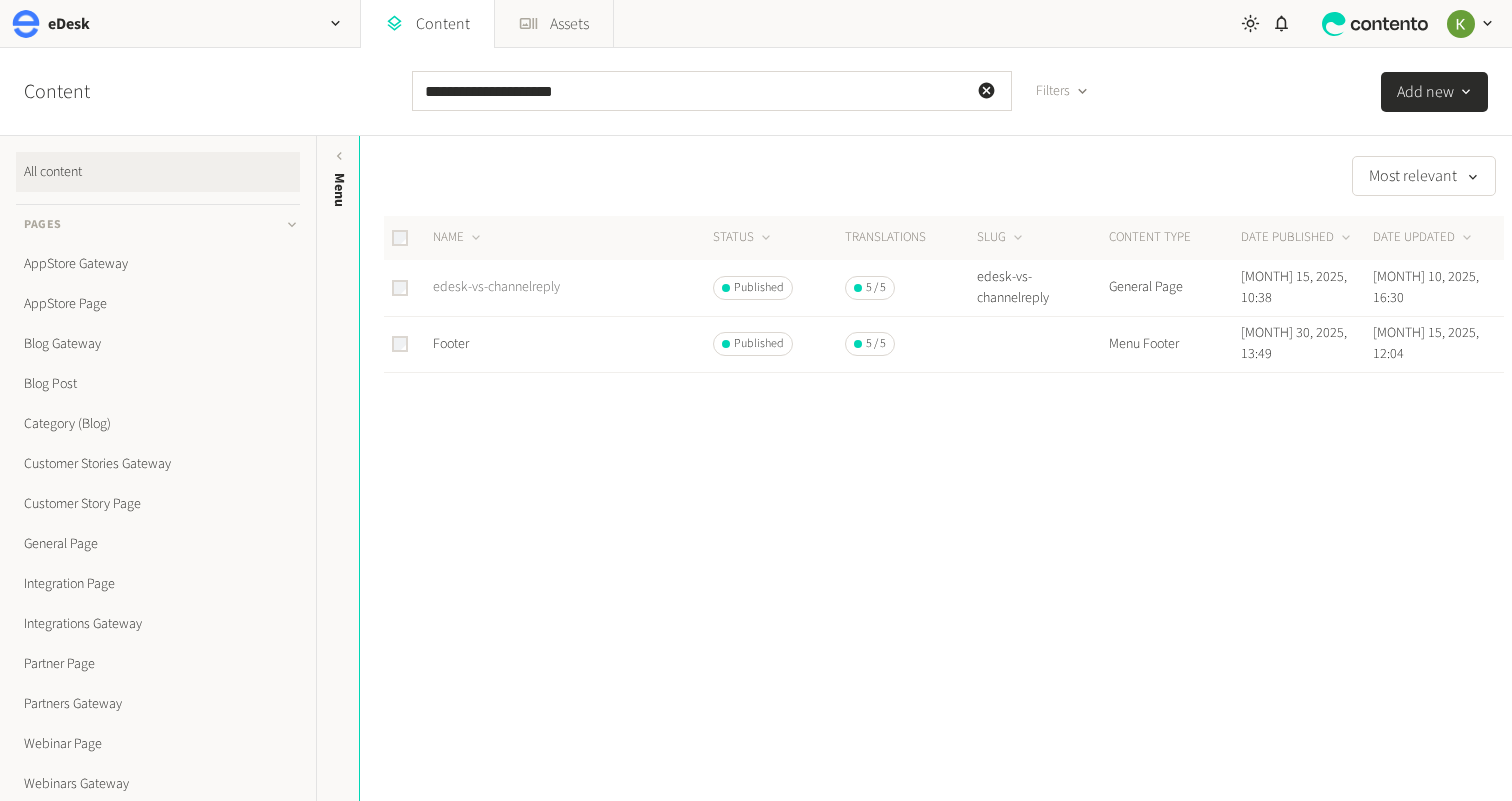 click on "edesk-vs-channelreply" 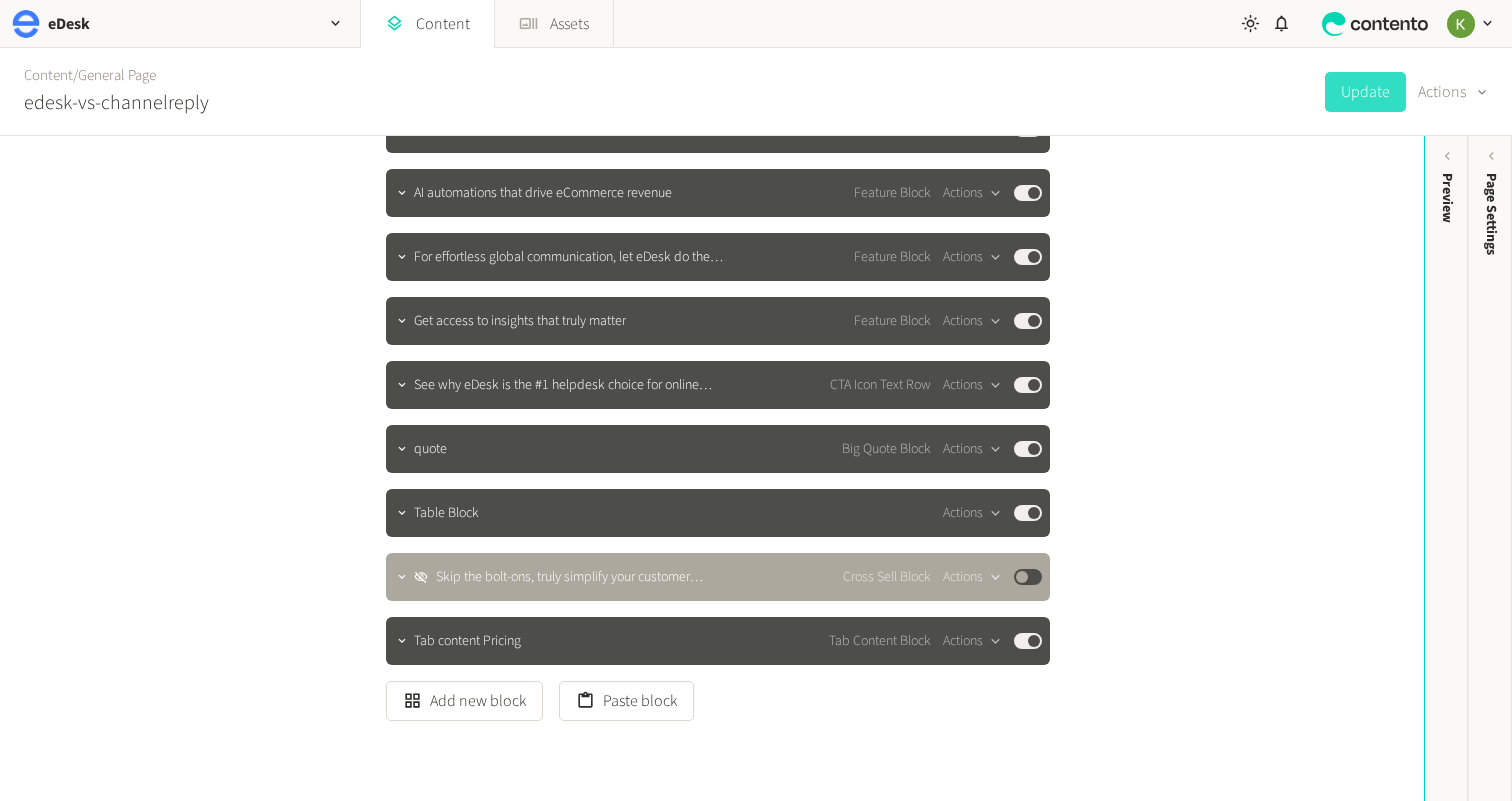 scroll, scrollTop: 588, scrollLeft: 0, axis: vertical 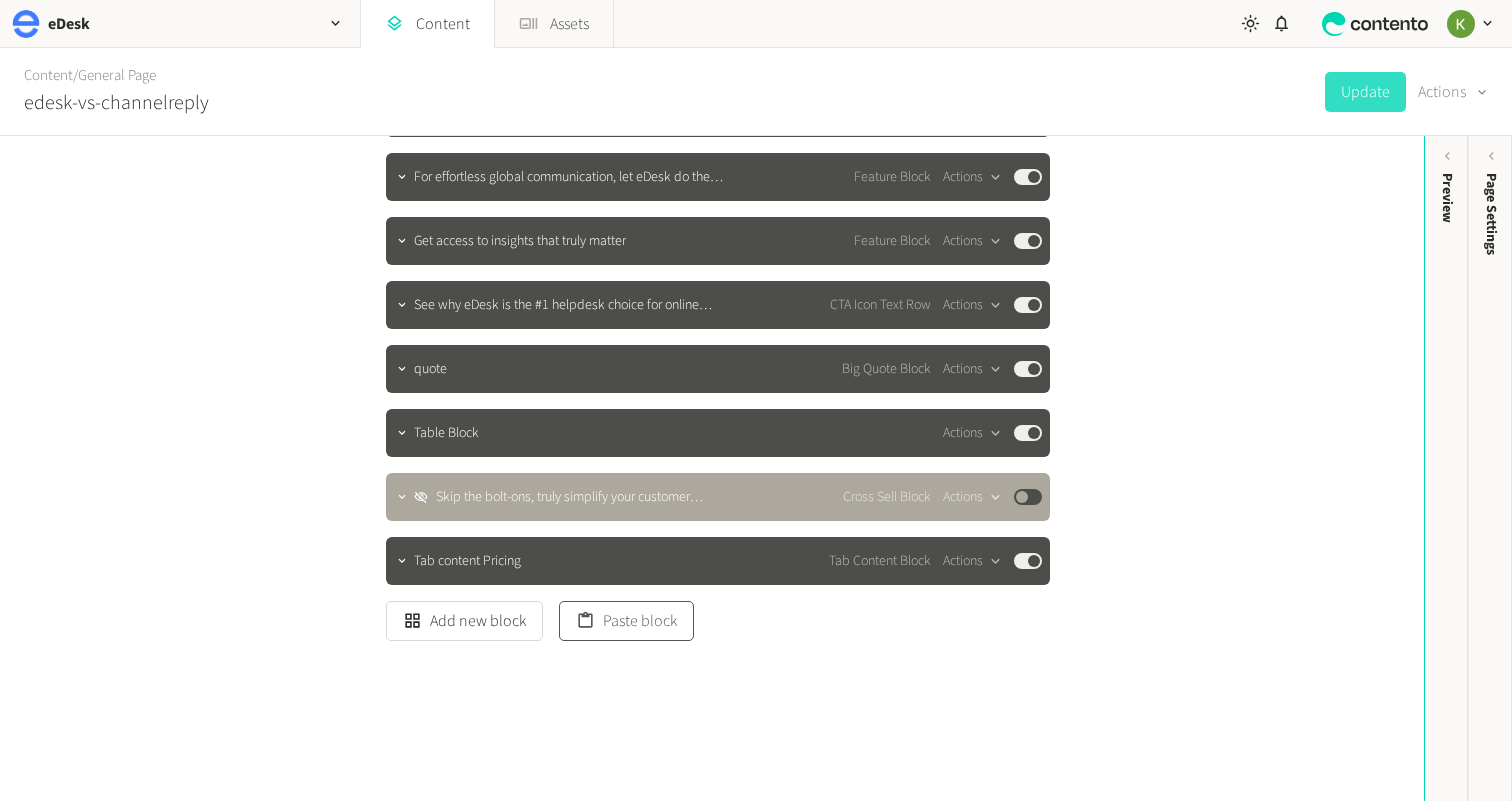 click on "Paste block" 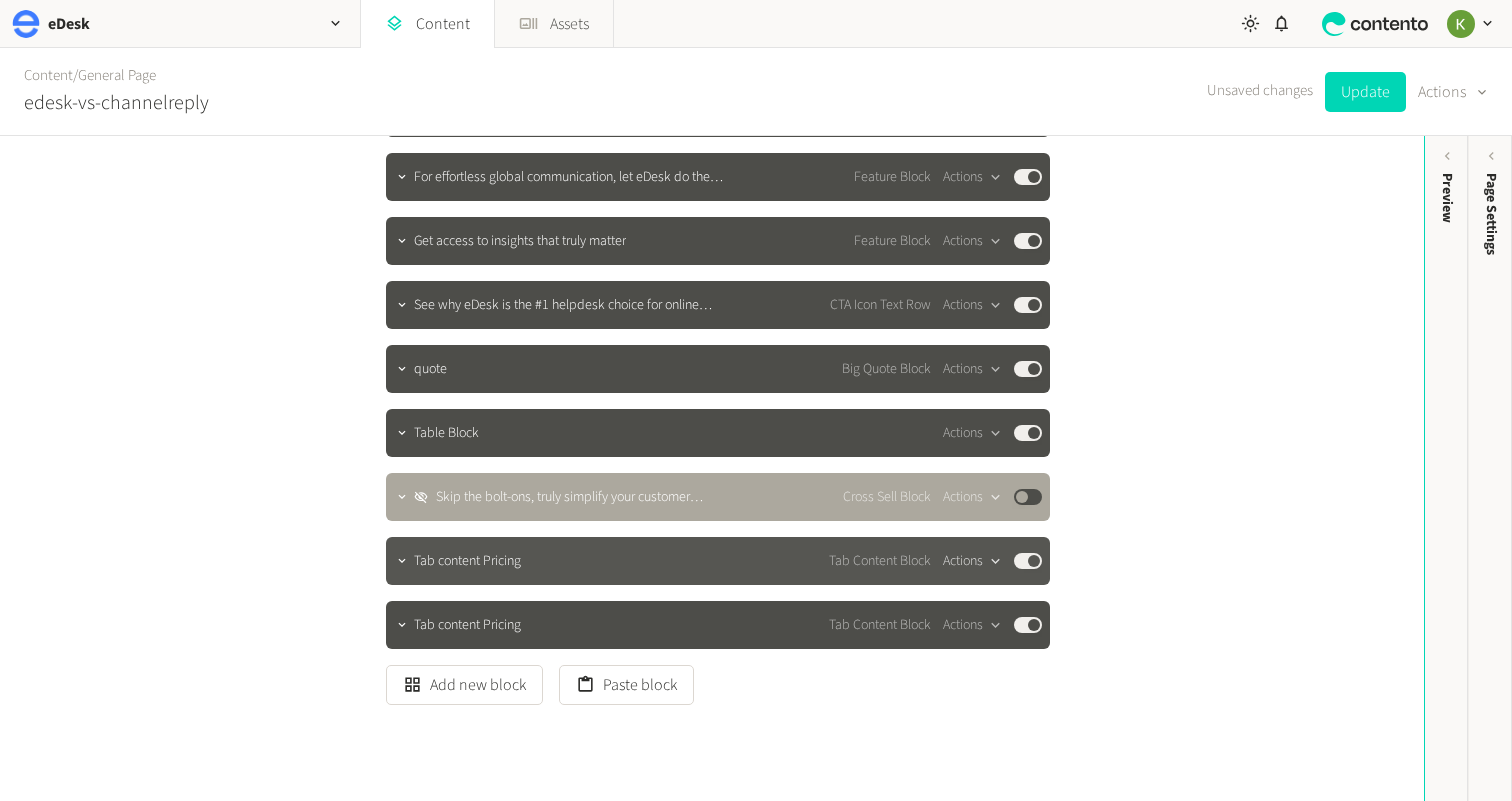 click 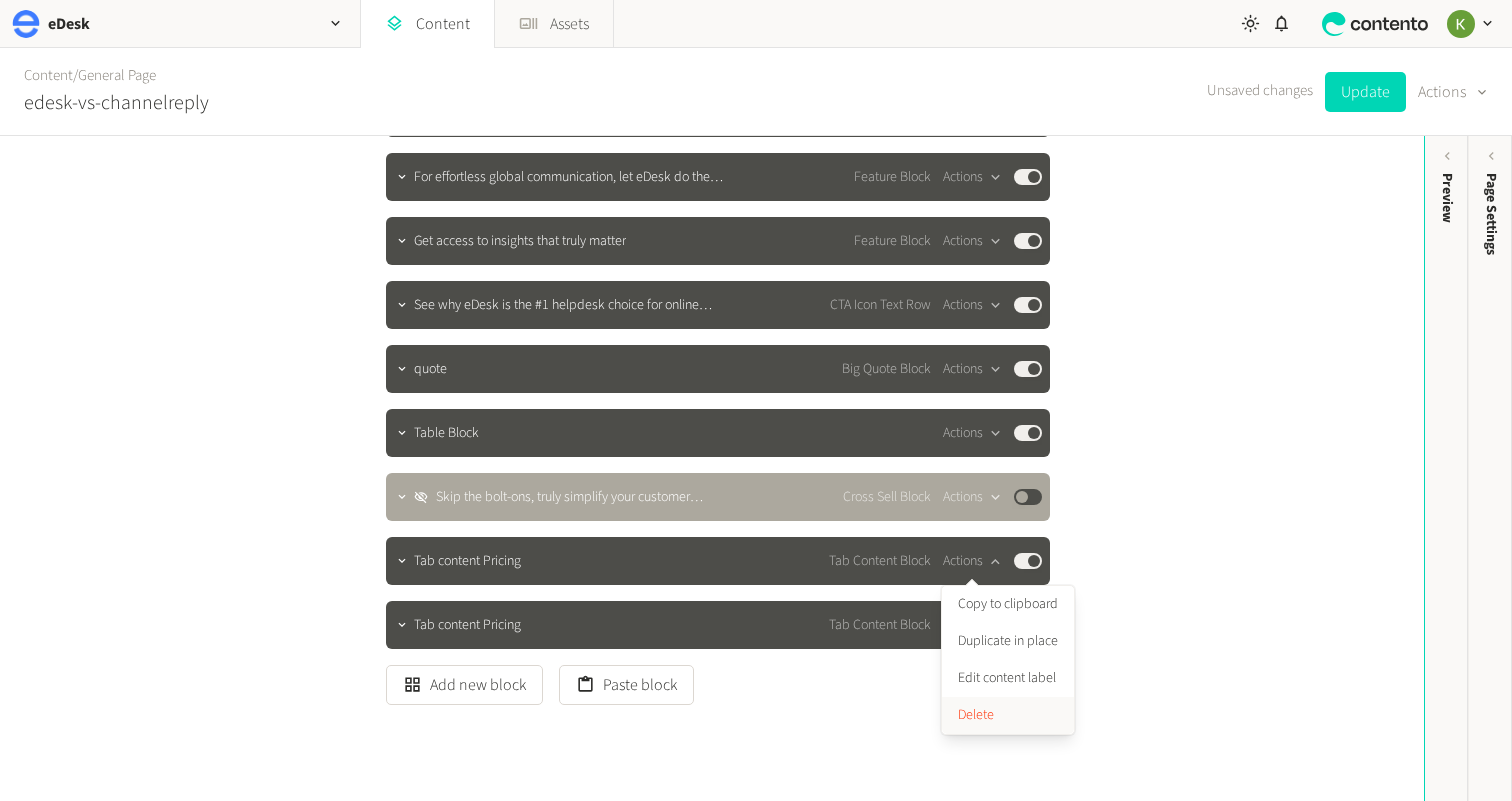 click on "Delete" 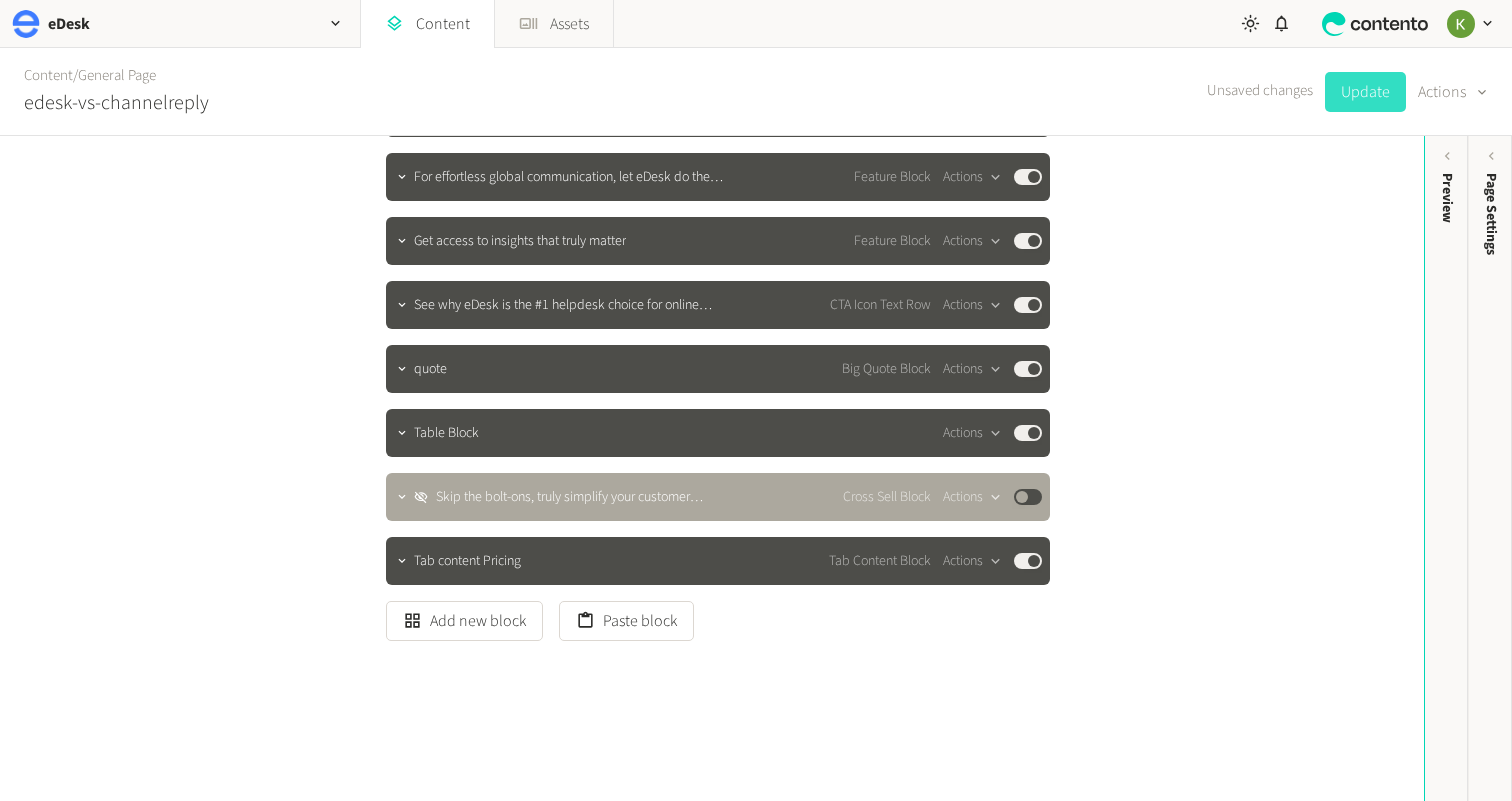 click on "Update" 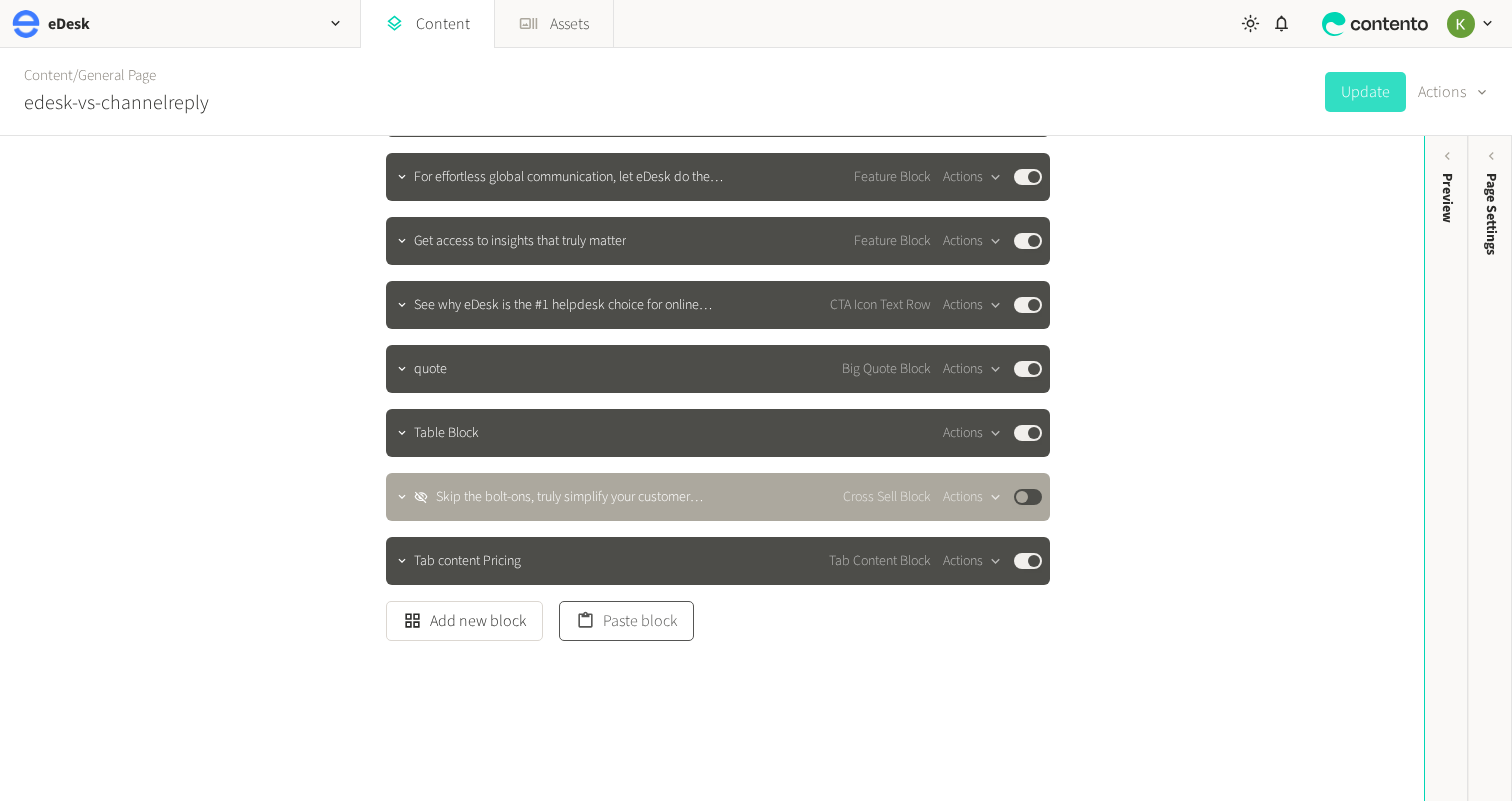 click on "Paste block" 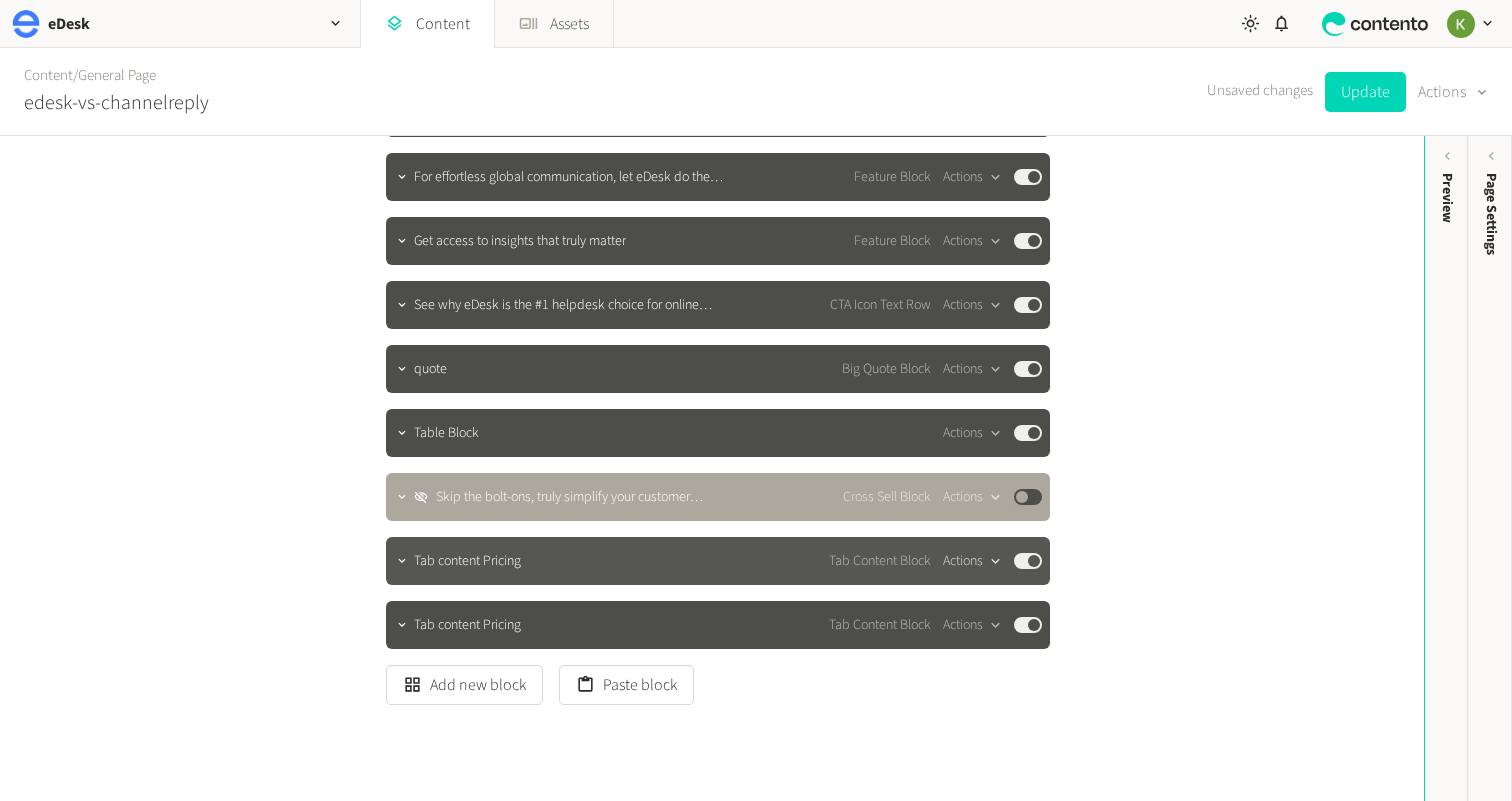 click 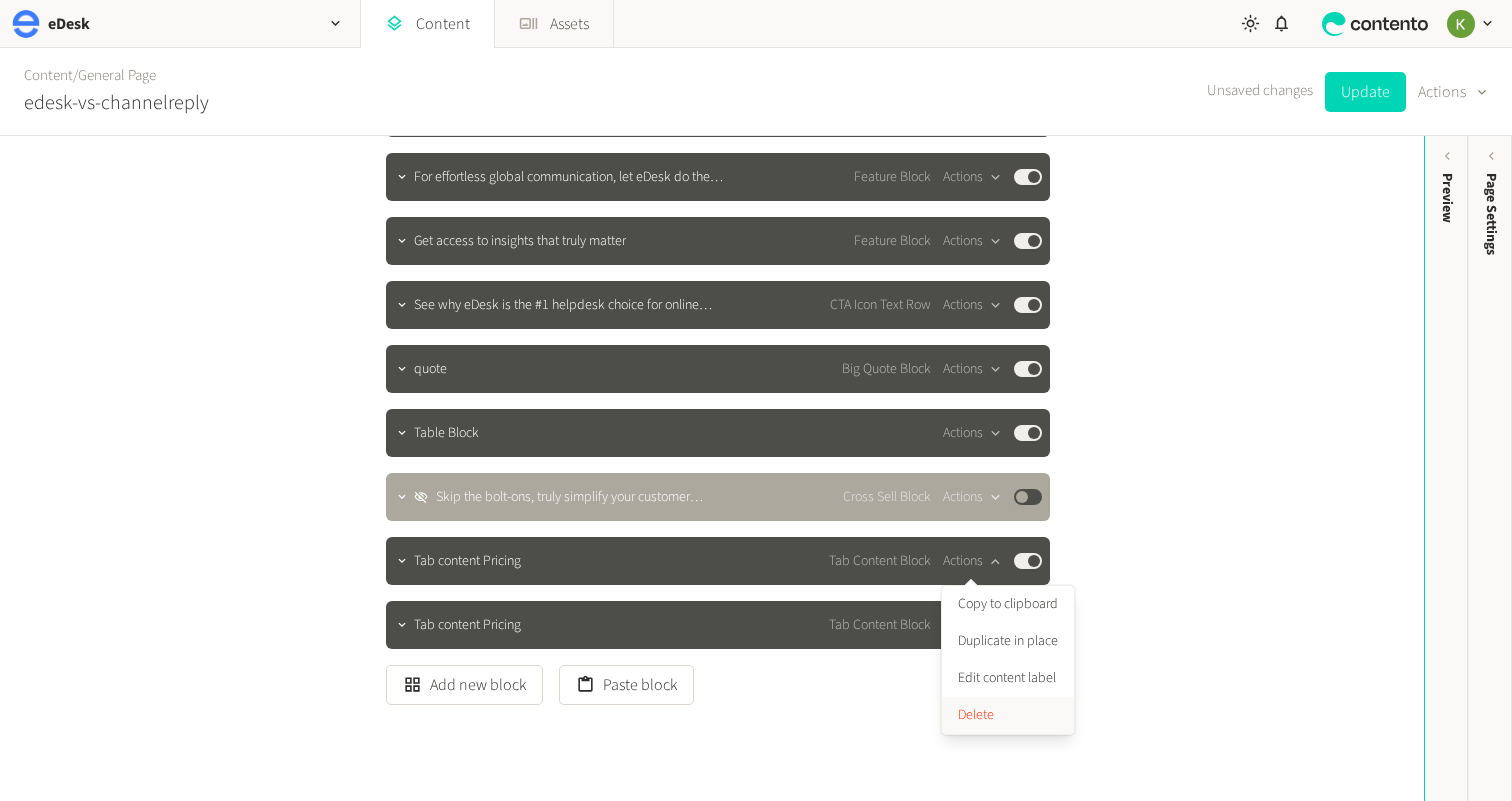click on "Delete" 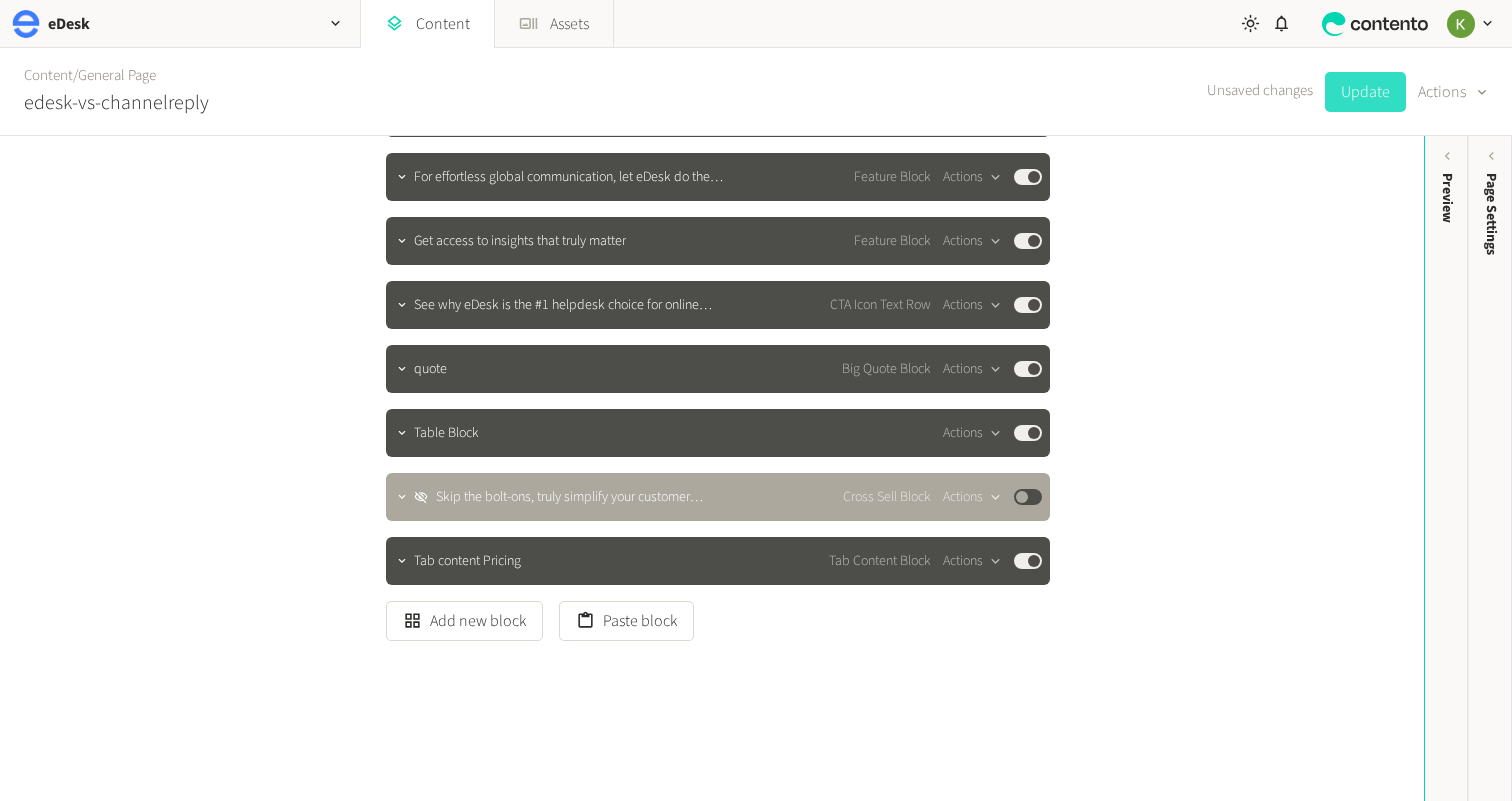 click on "Update" 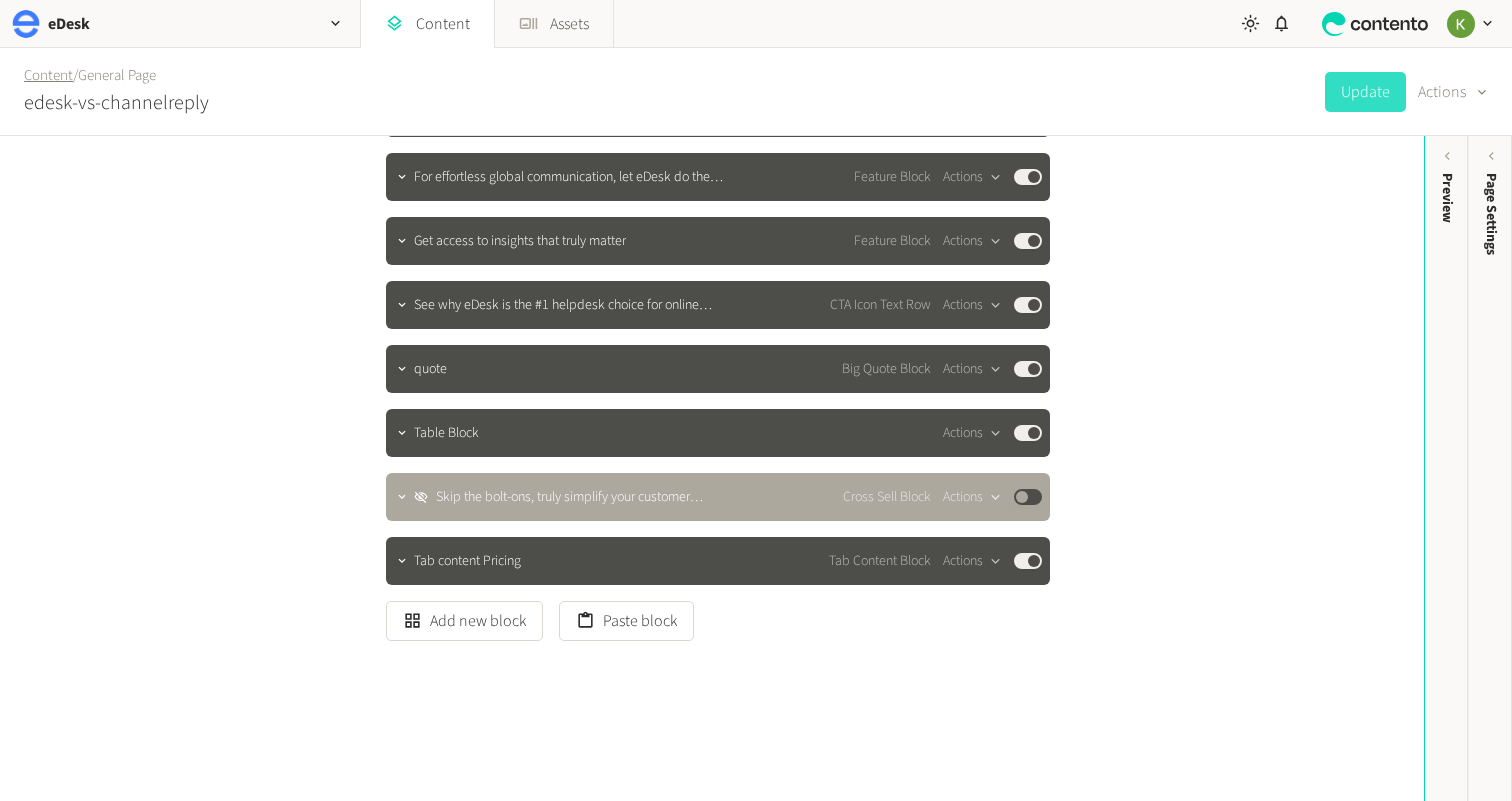 click on "Content" 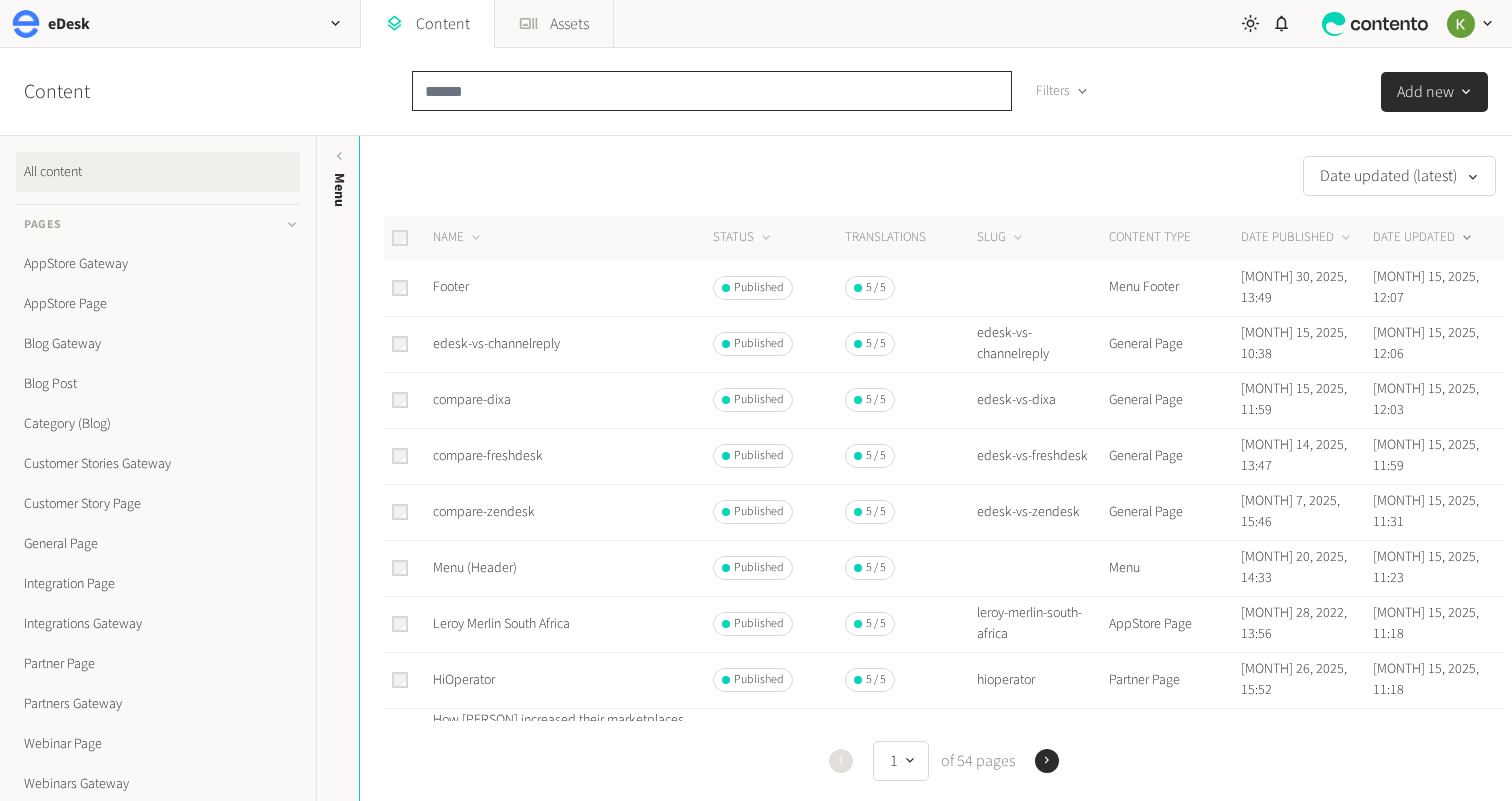 click 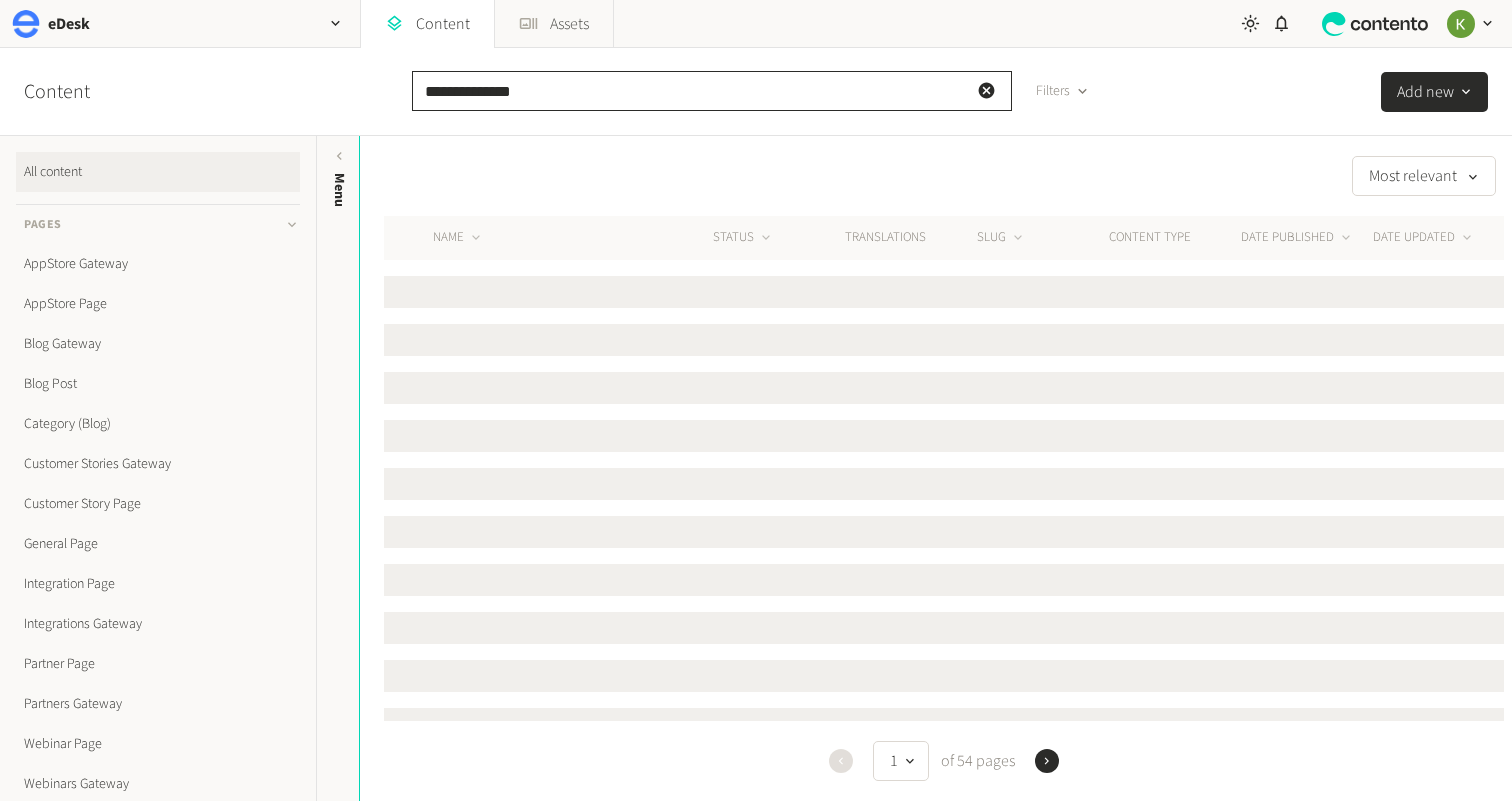 type on "**********" 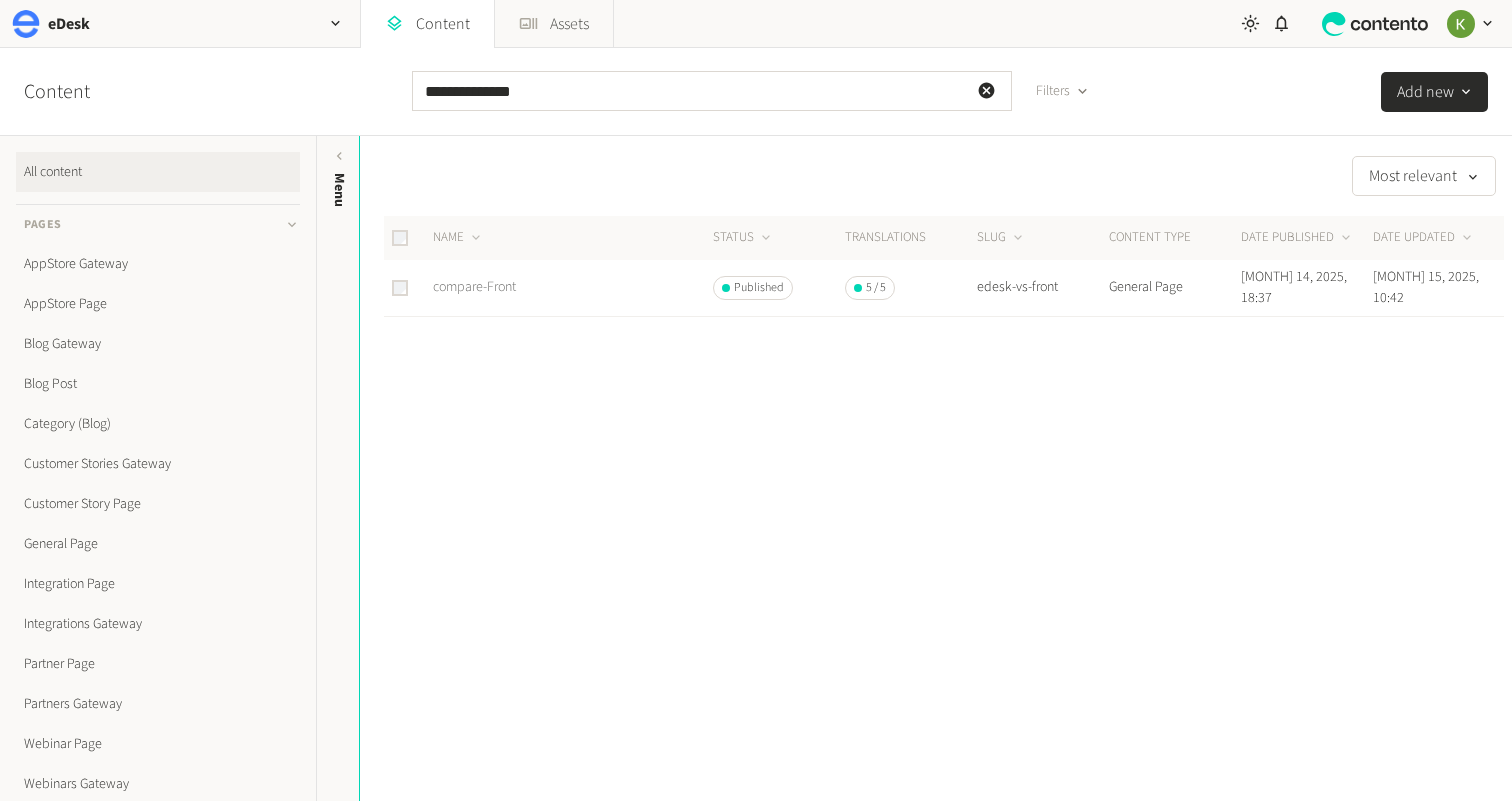 click on "compare-Front" 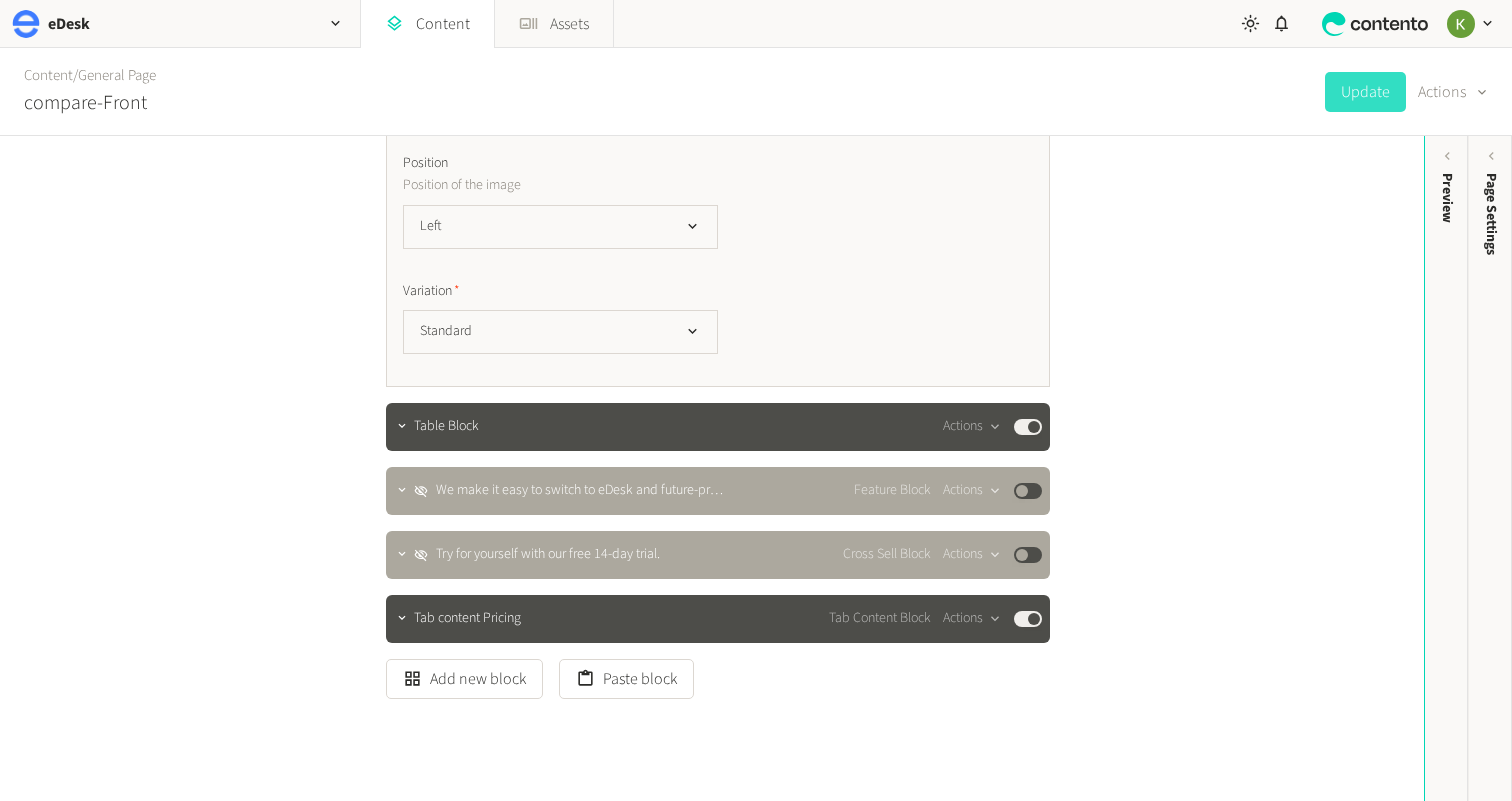 scroll, scrollTop: 1864, scrollLeft: 0, axis: vertical 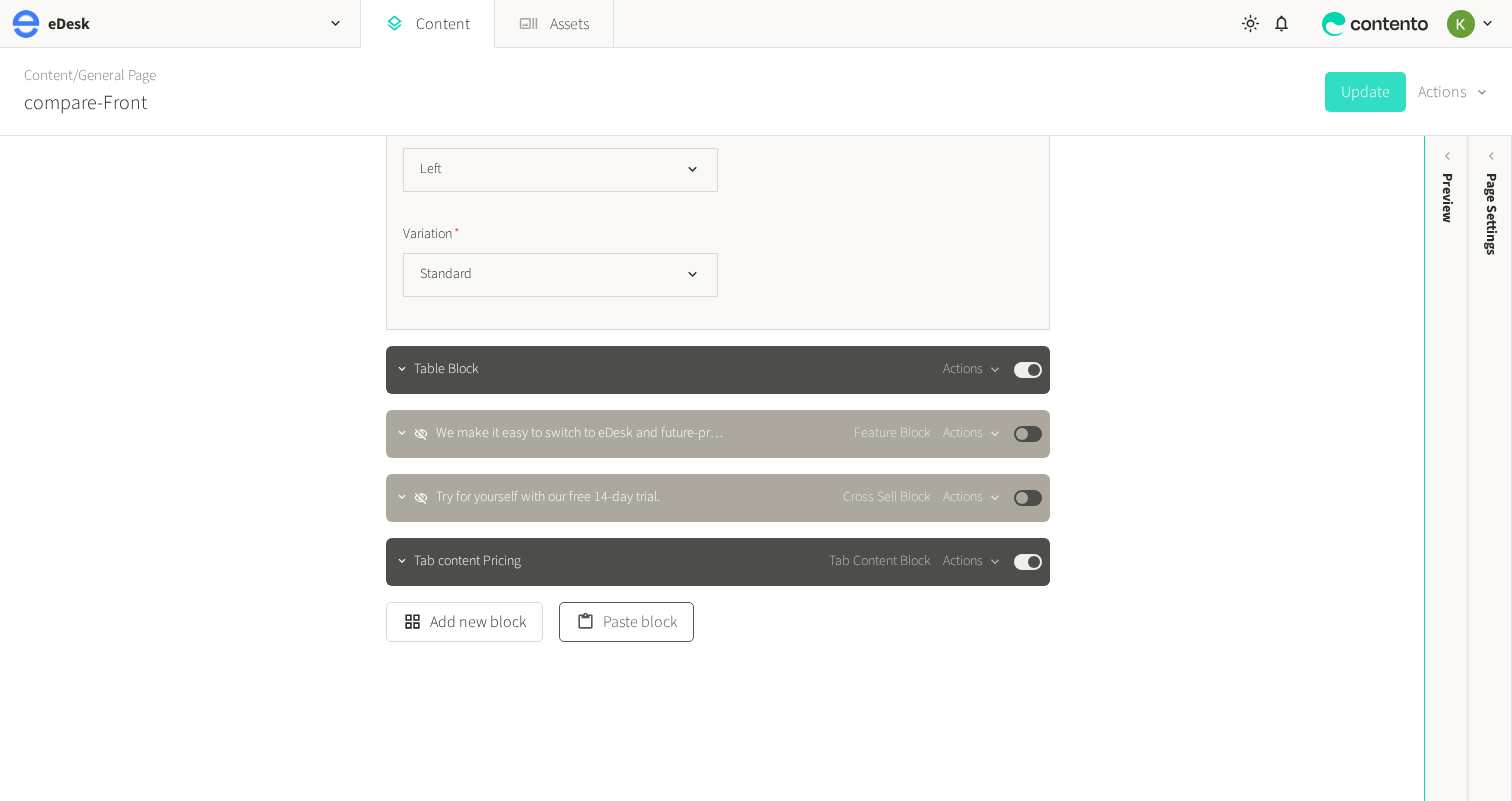 click on "Paste block" 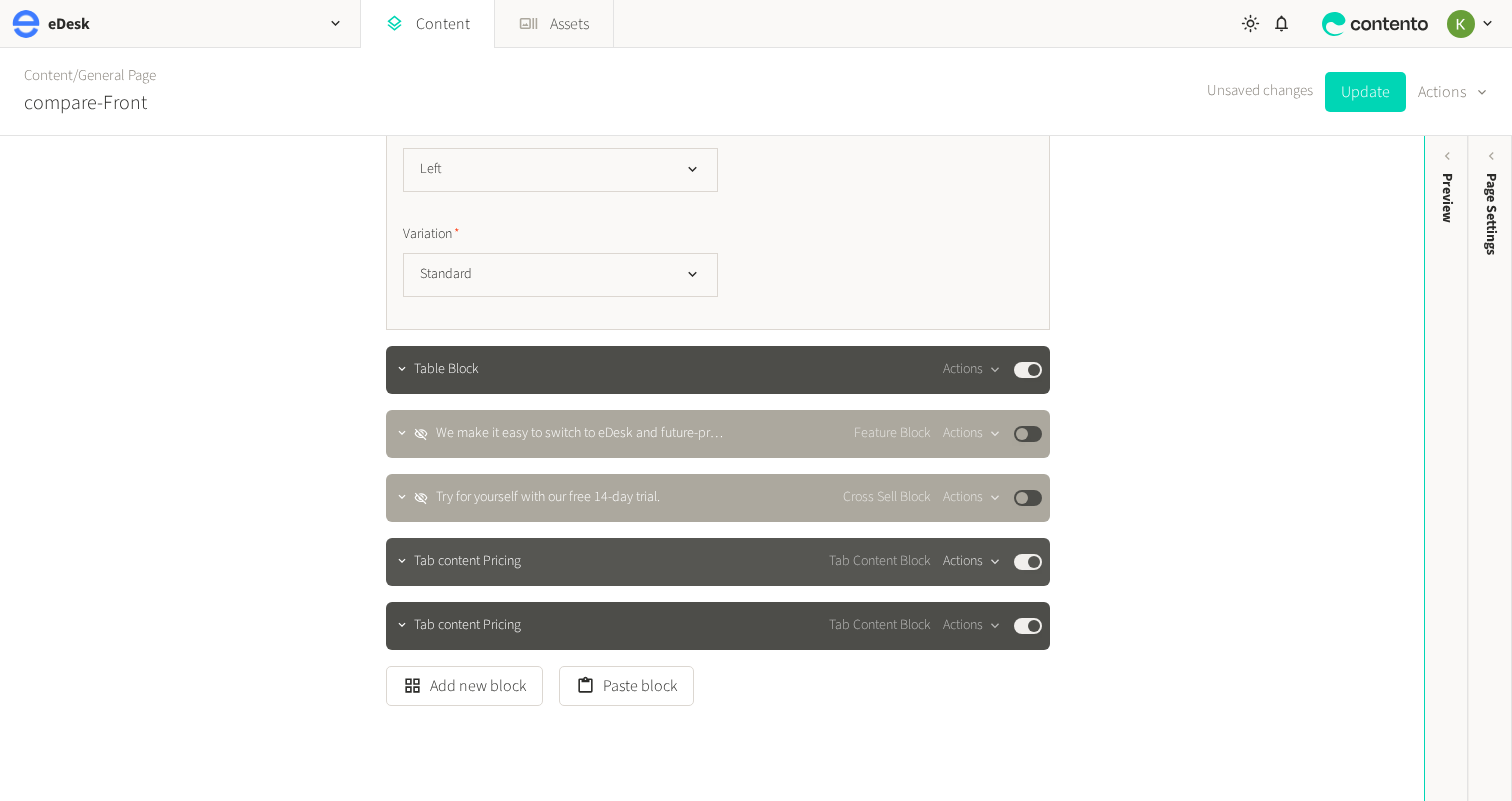 click 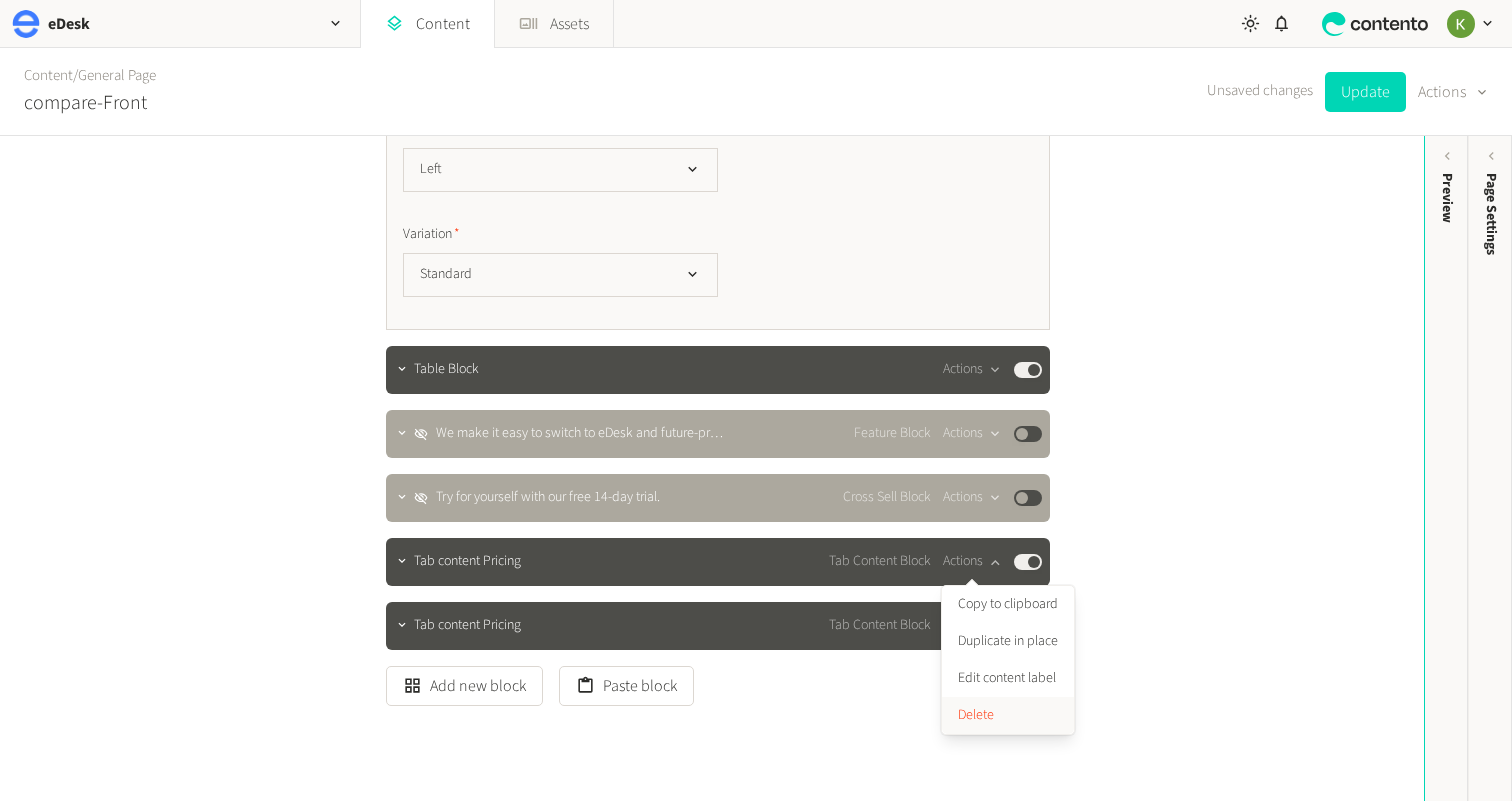 click on "Delete" 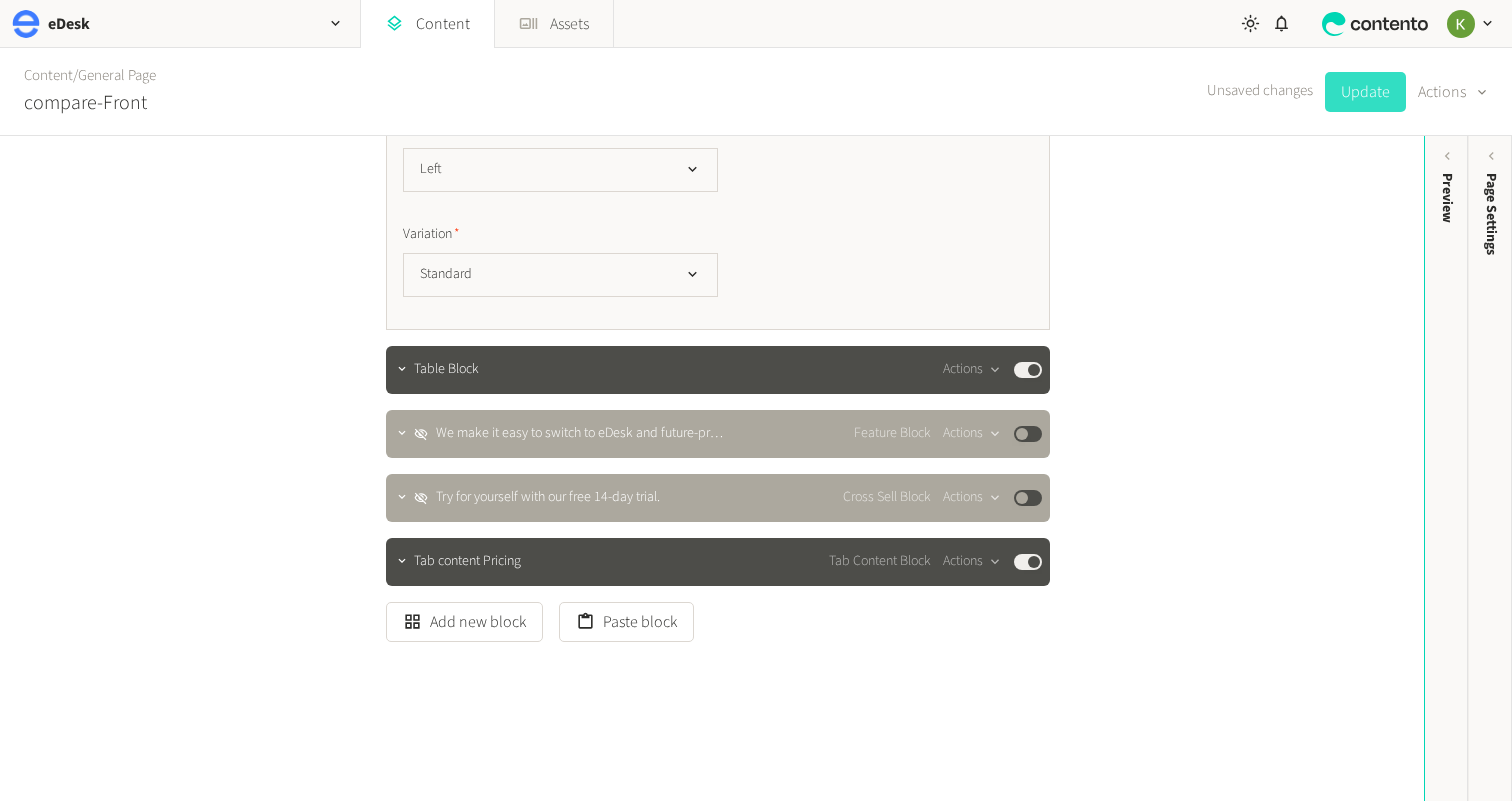 click on "Update" 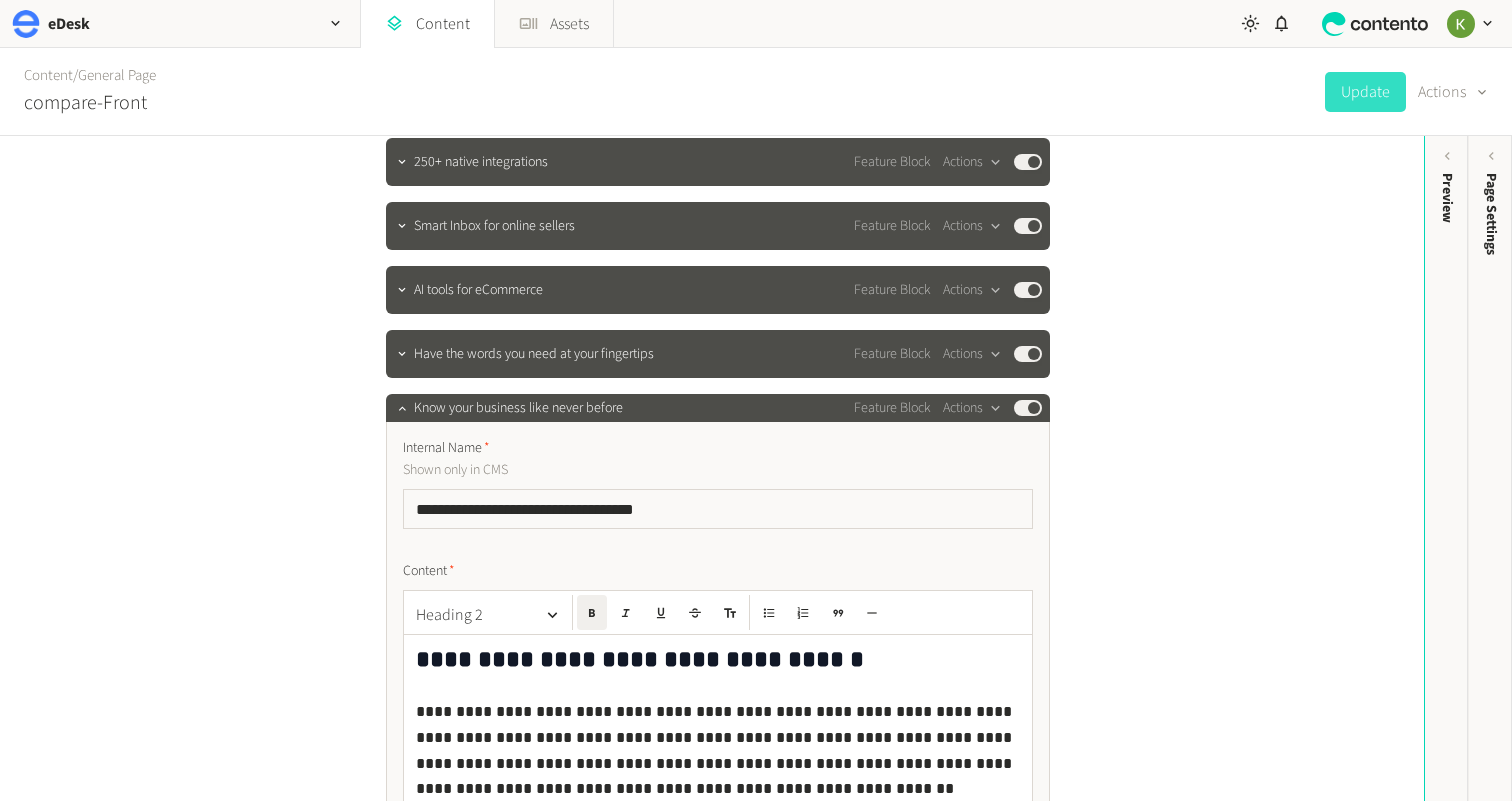 scroll, scrollTop: 0, scrollLeft: 0, axis: both 